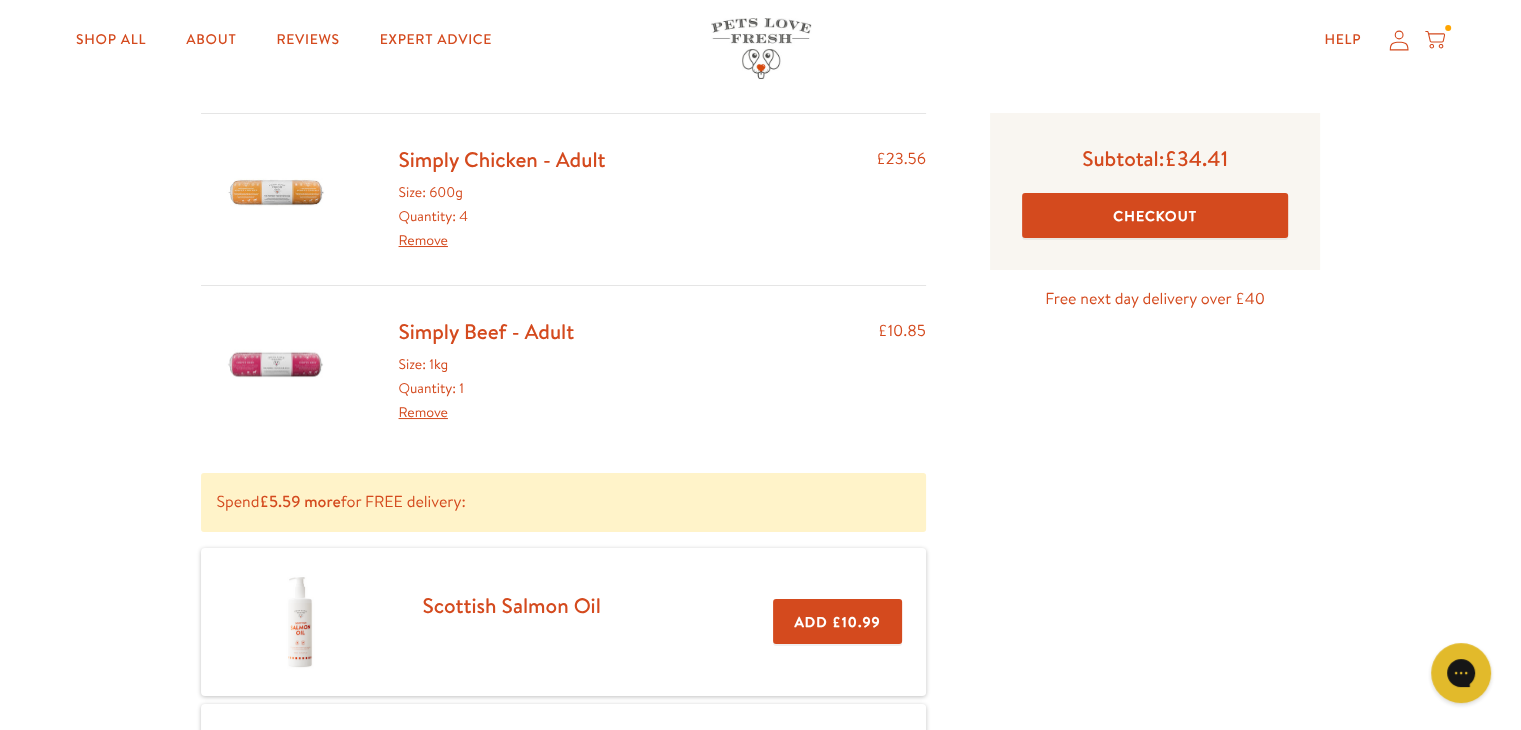 scroll, scrollTop: 0, scrollLeft: 0, axis: both 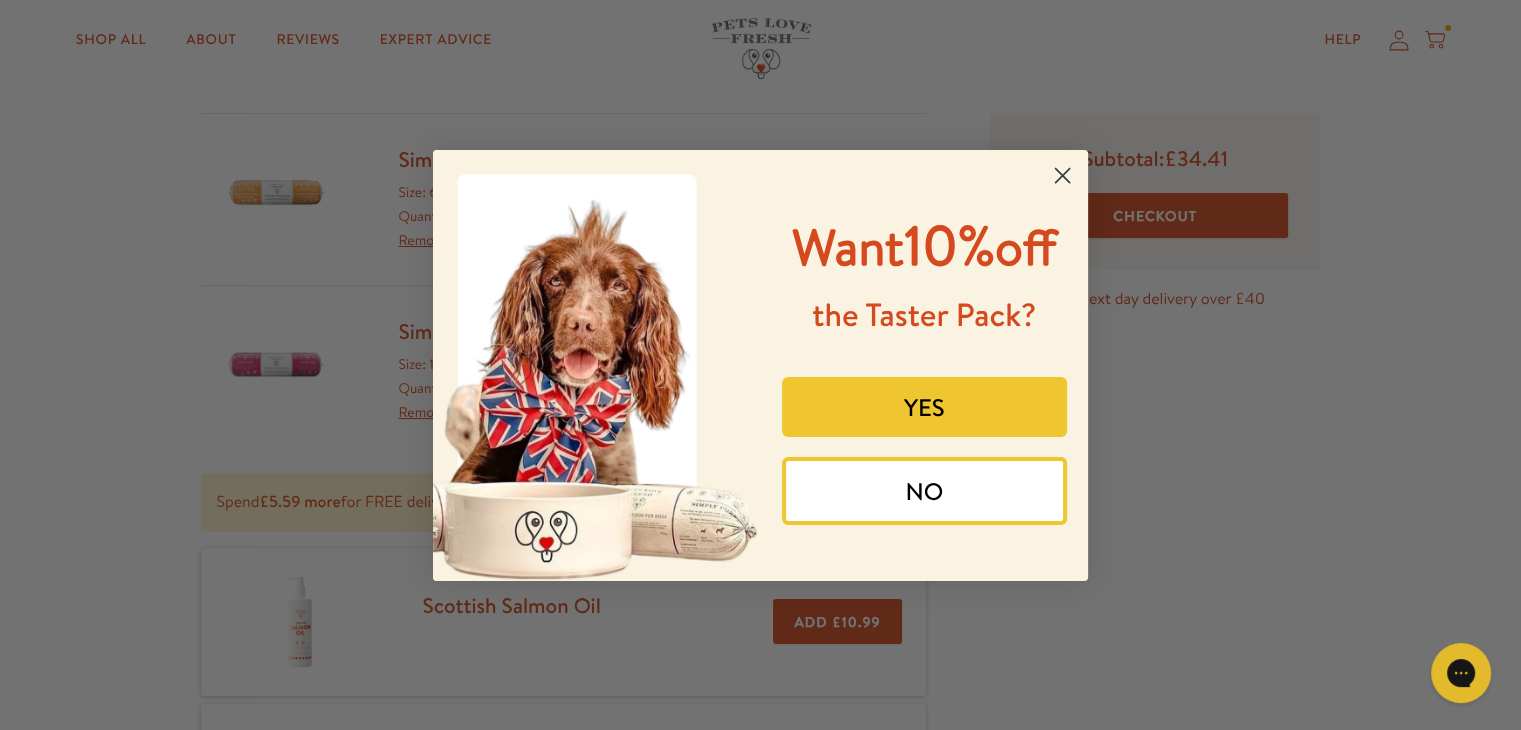 click 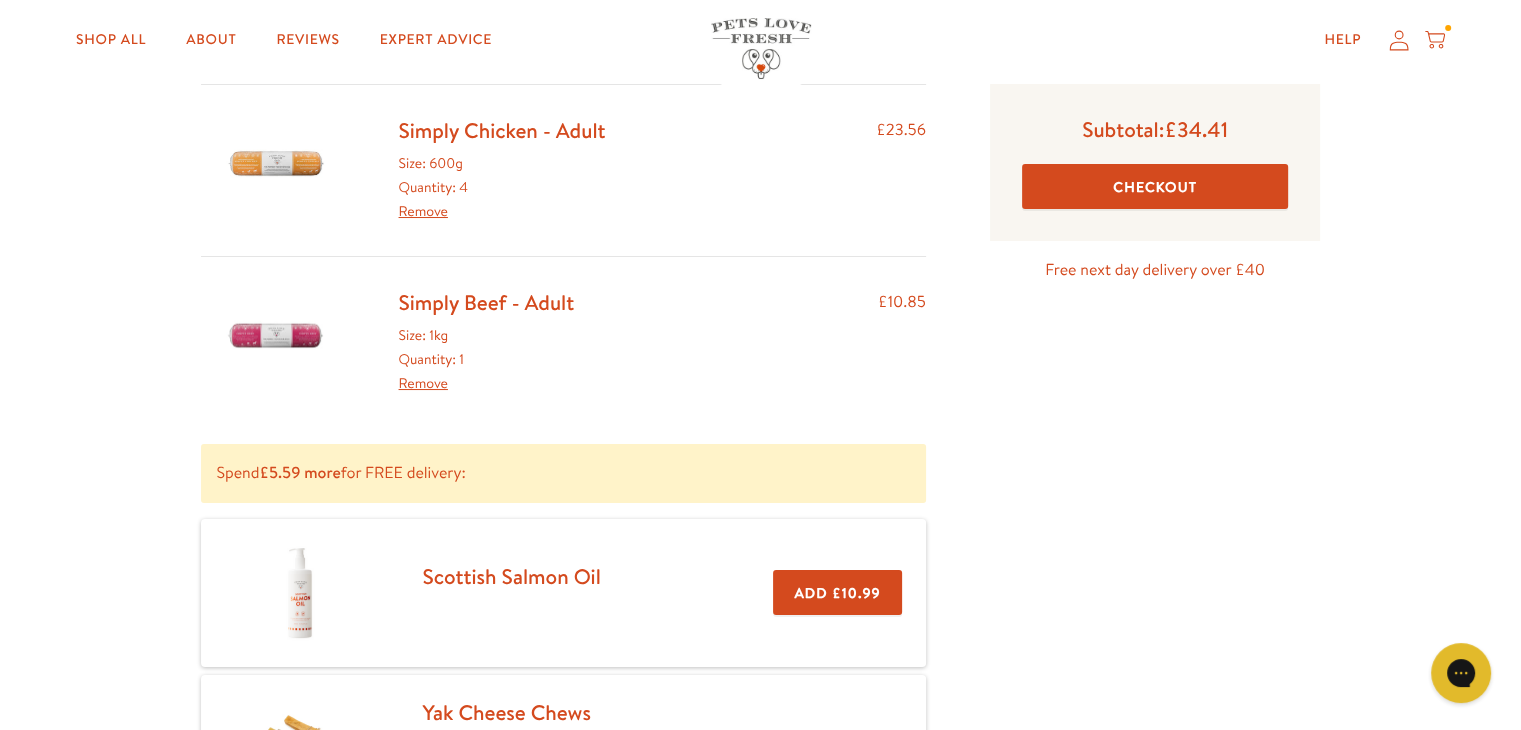 scroll, scrollTop: 0, scrollLeft: 0, axis: both 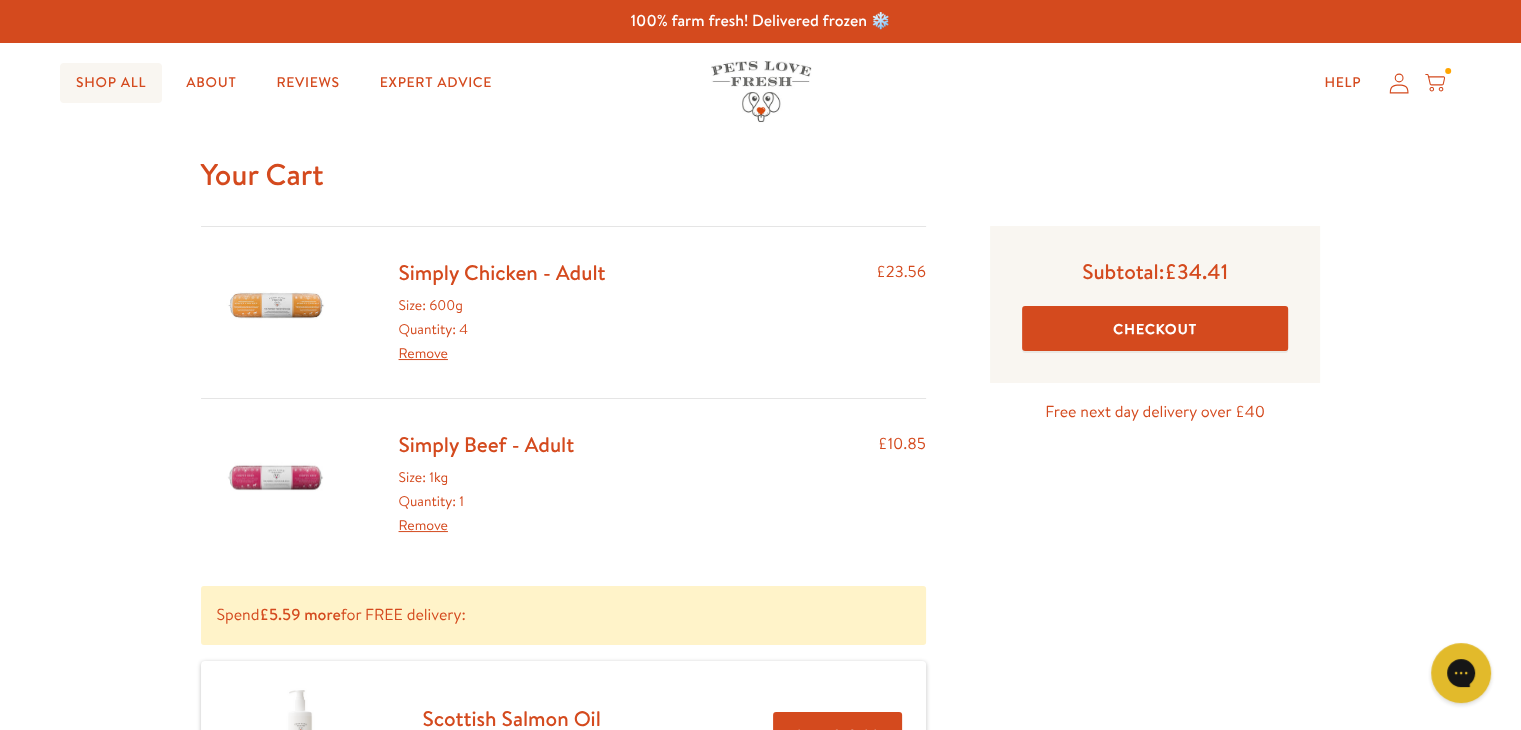 click on "Shop All" at bounding box center (111, 83) 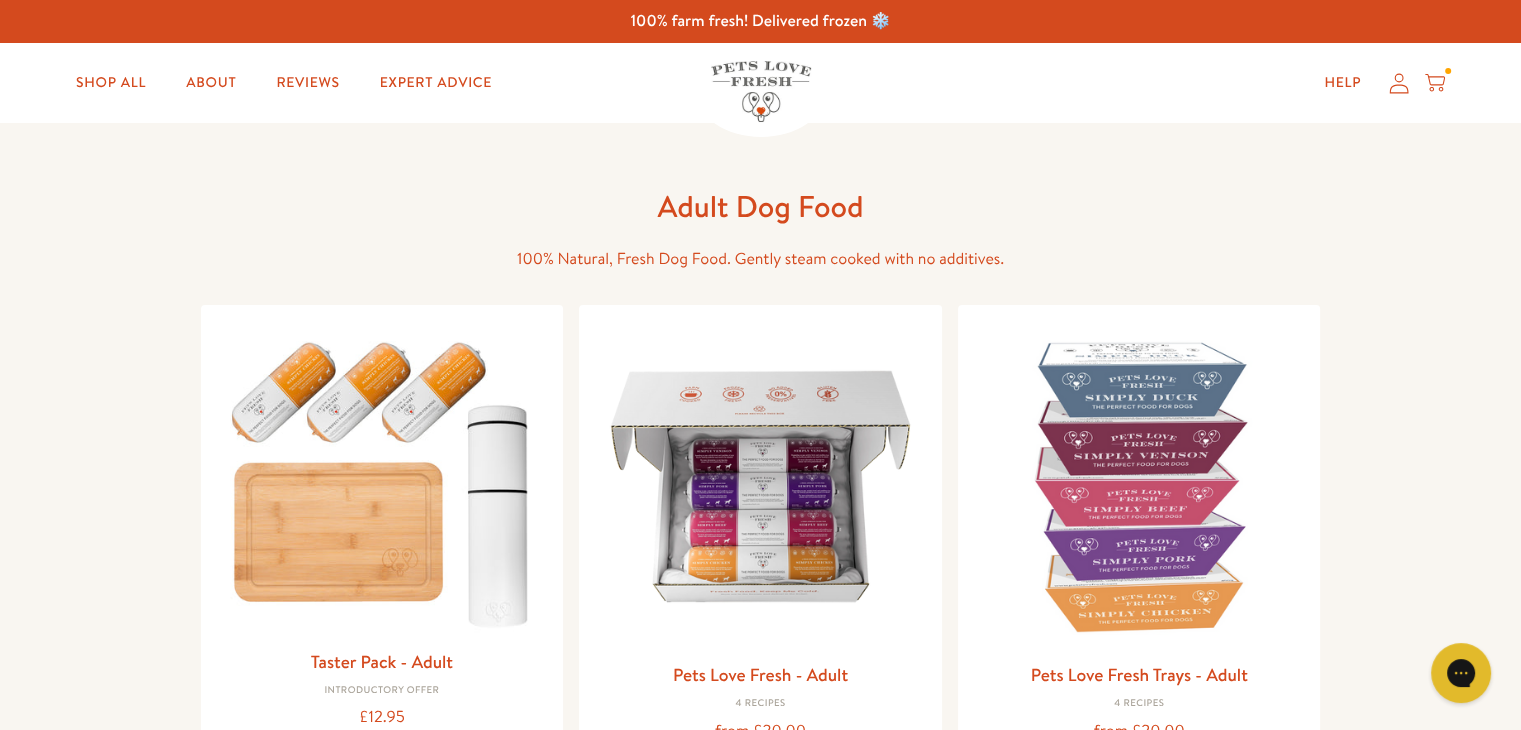 scroll, scrollTop: 0, scrollLeft: 0, axis: both 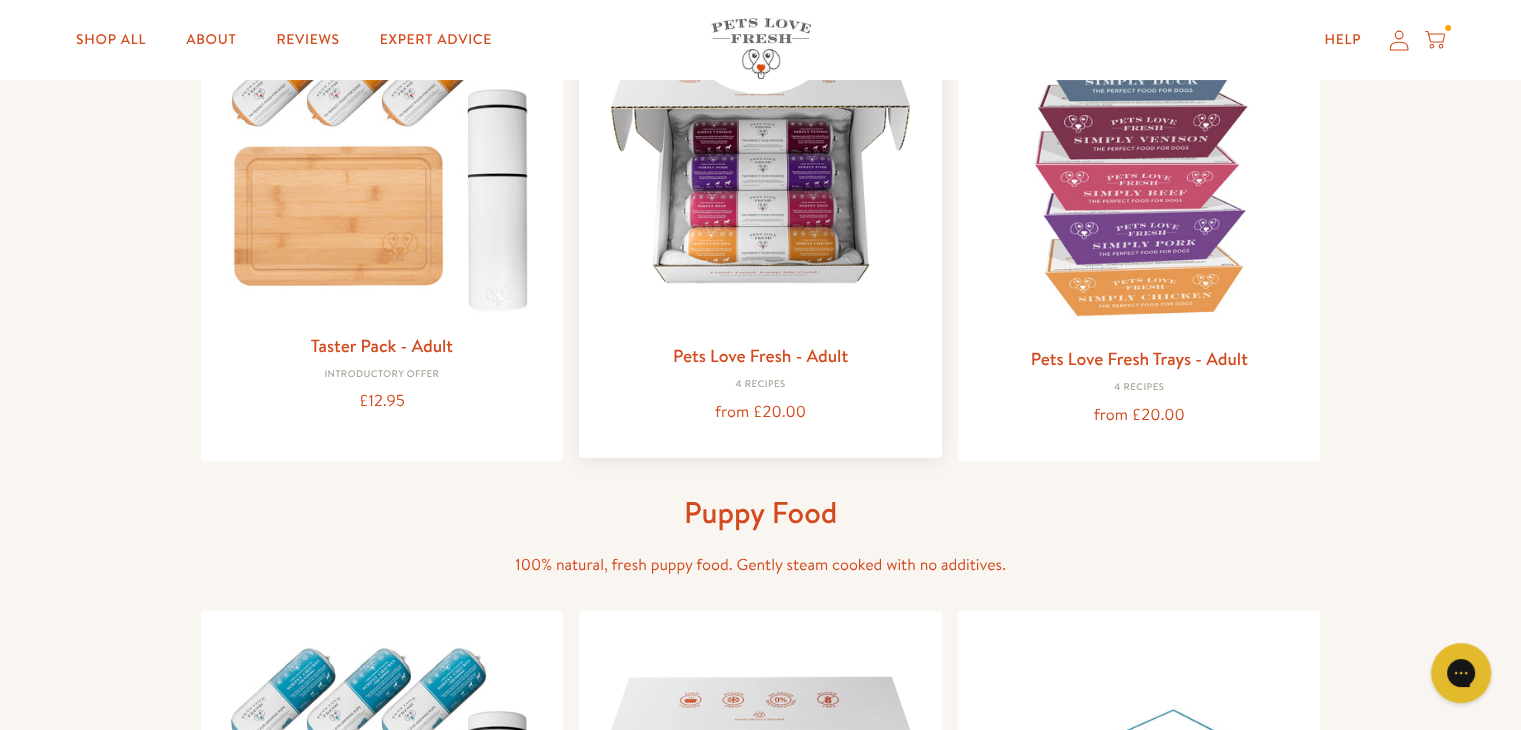 click at bounding box center (760, 167) 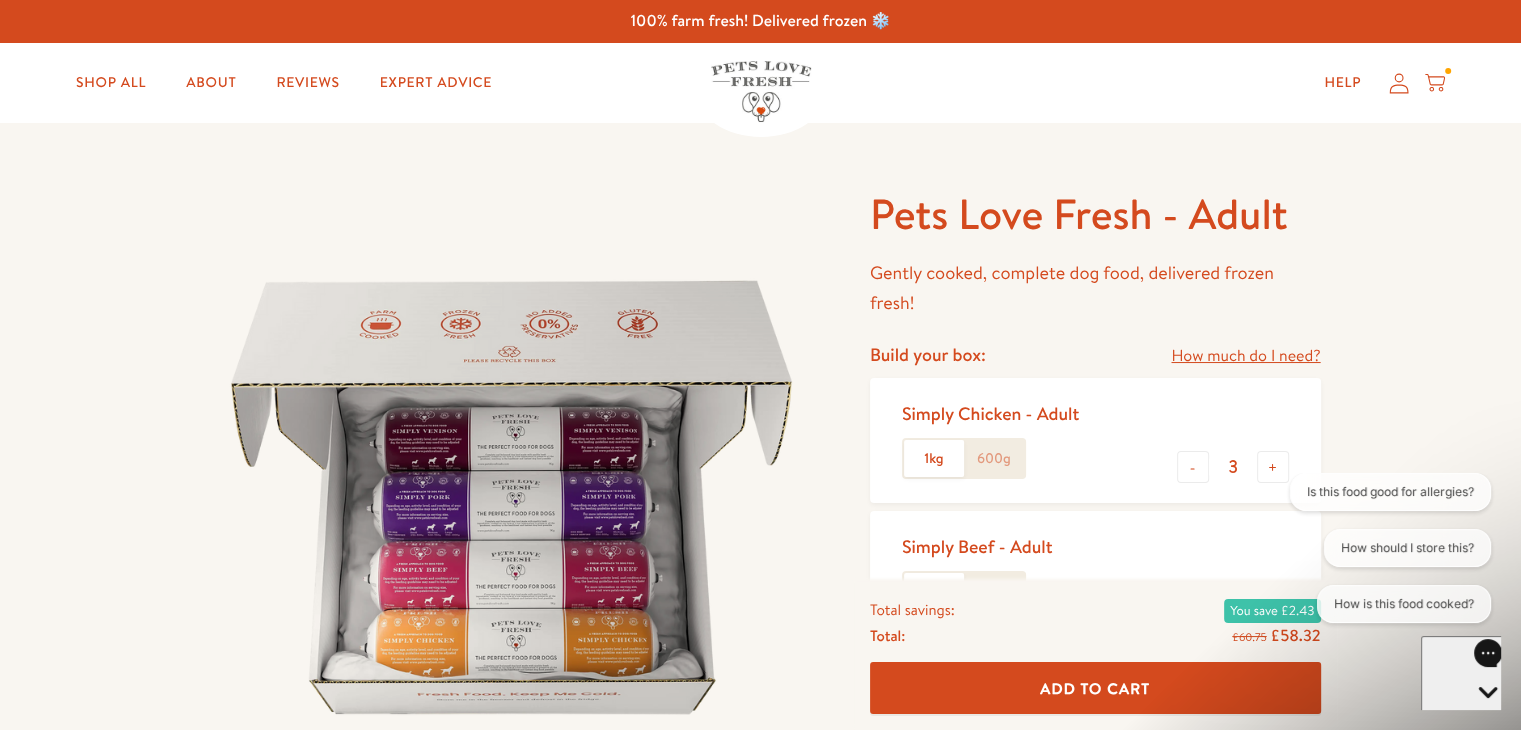 scroll, scrollTop: 0, scrollLeft: 0, axis: both 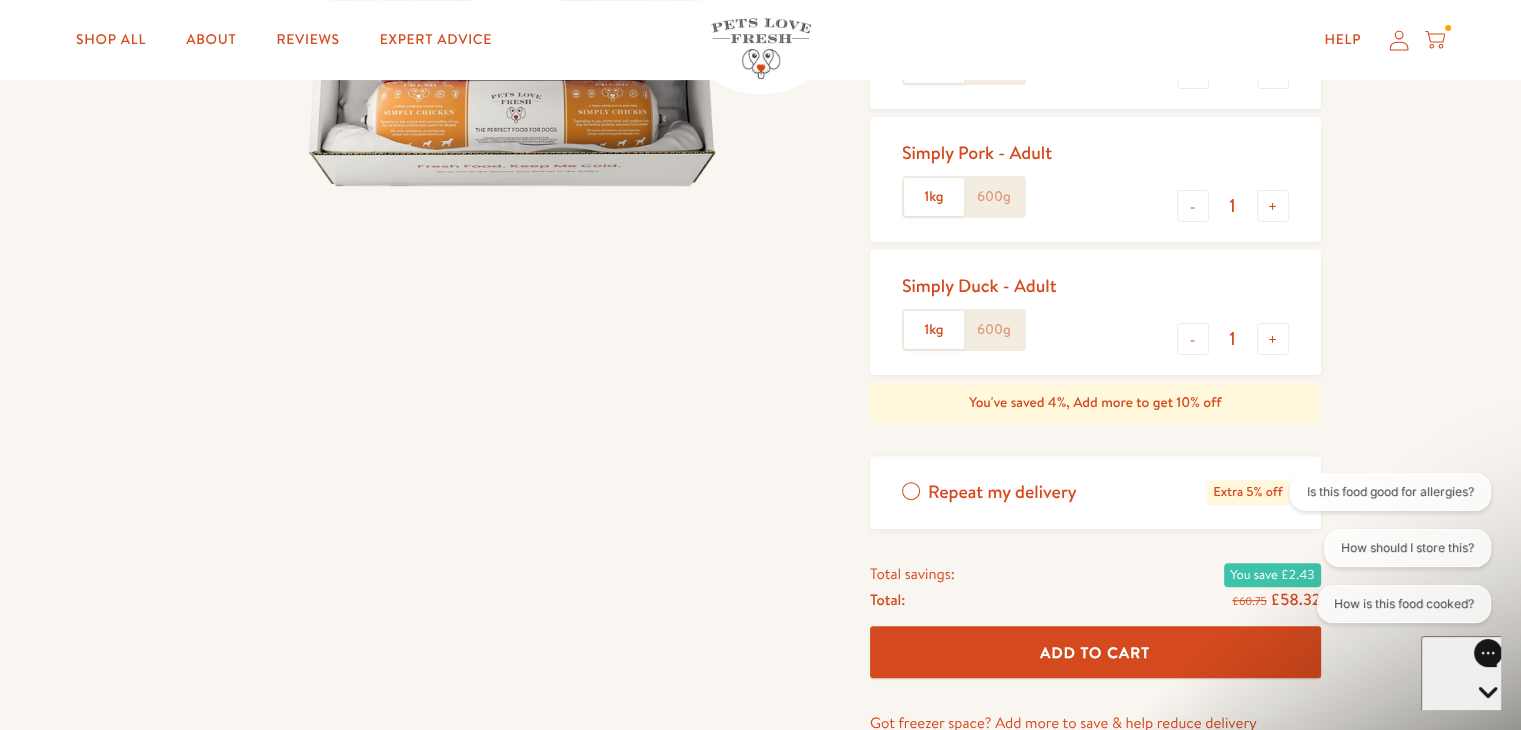 click on "600g" 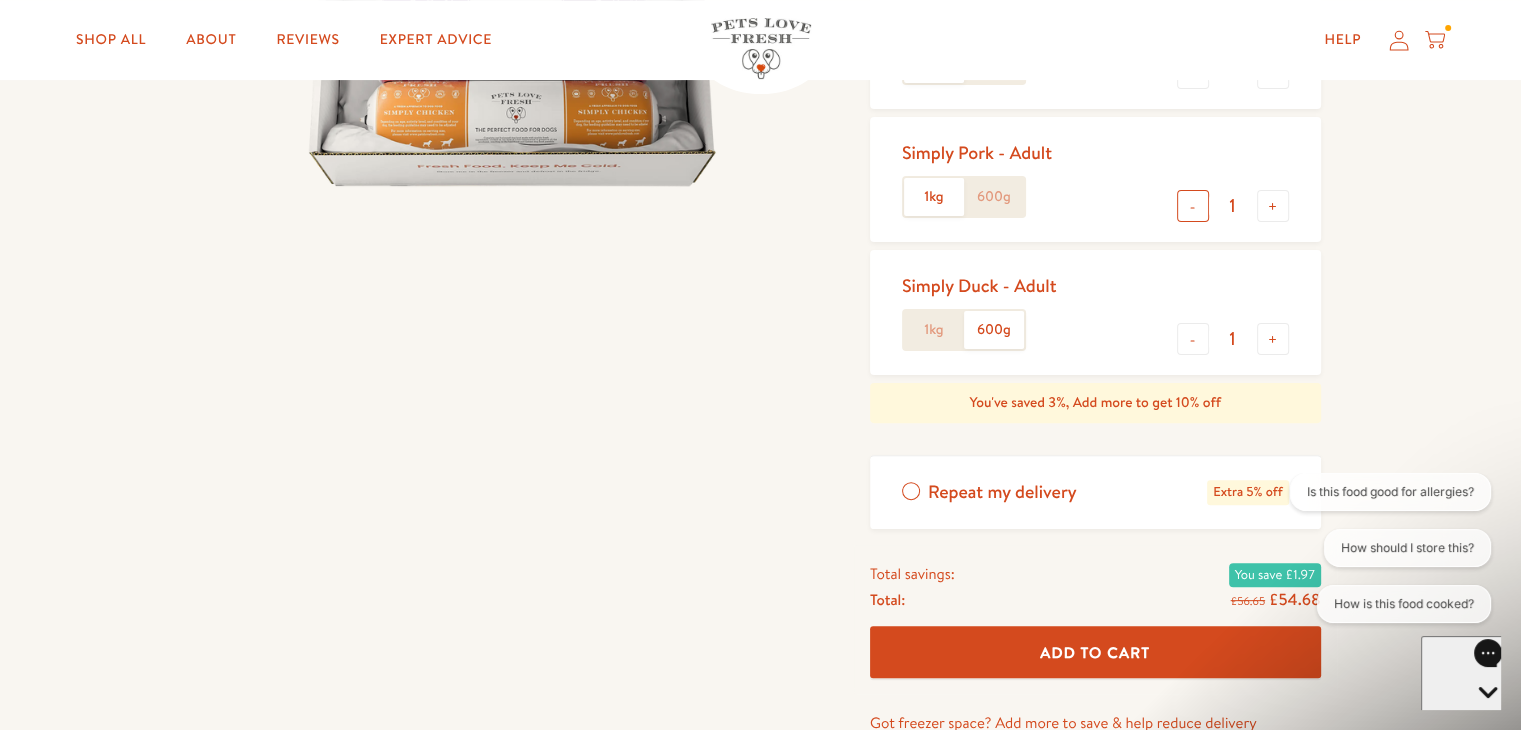 click on "-" at bounding box center (1193, 206) 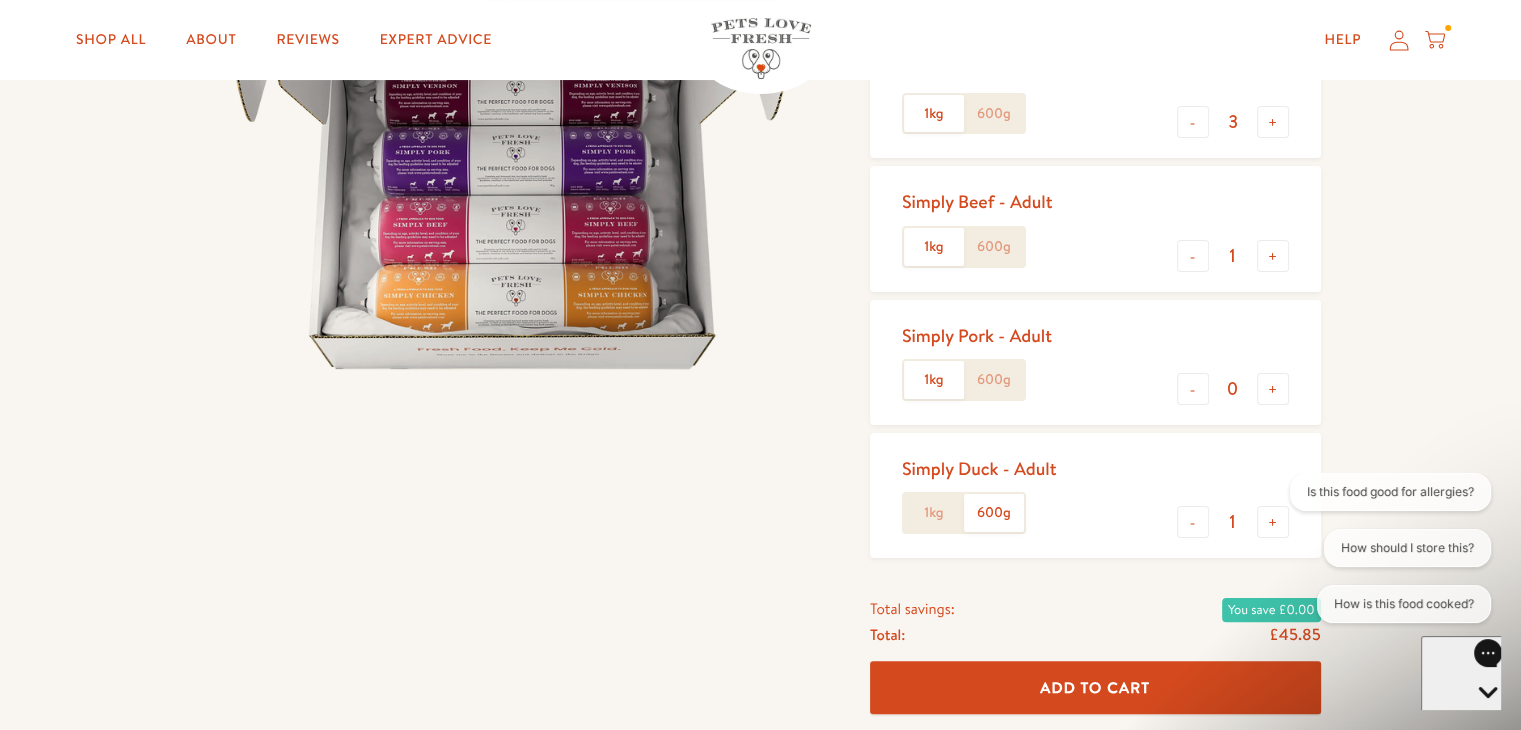 scroll, scrollTop: 337, scrollLeft: 0, axis: vertical 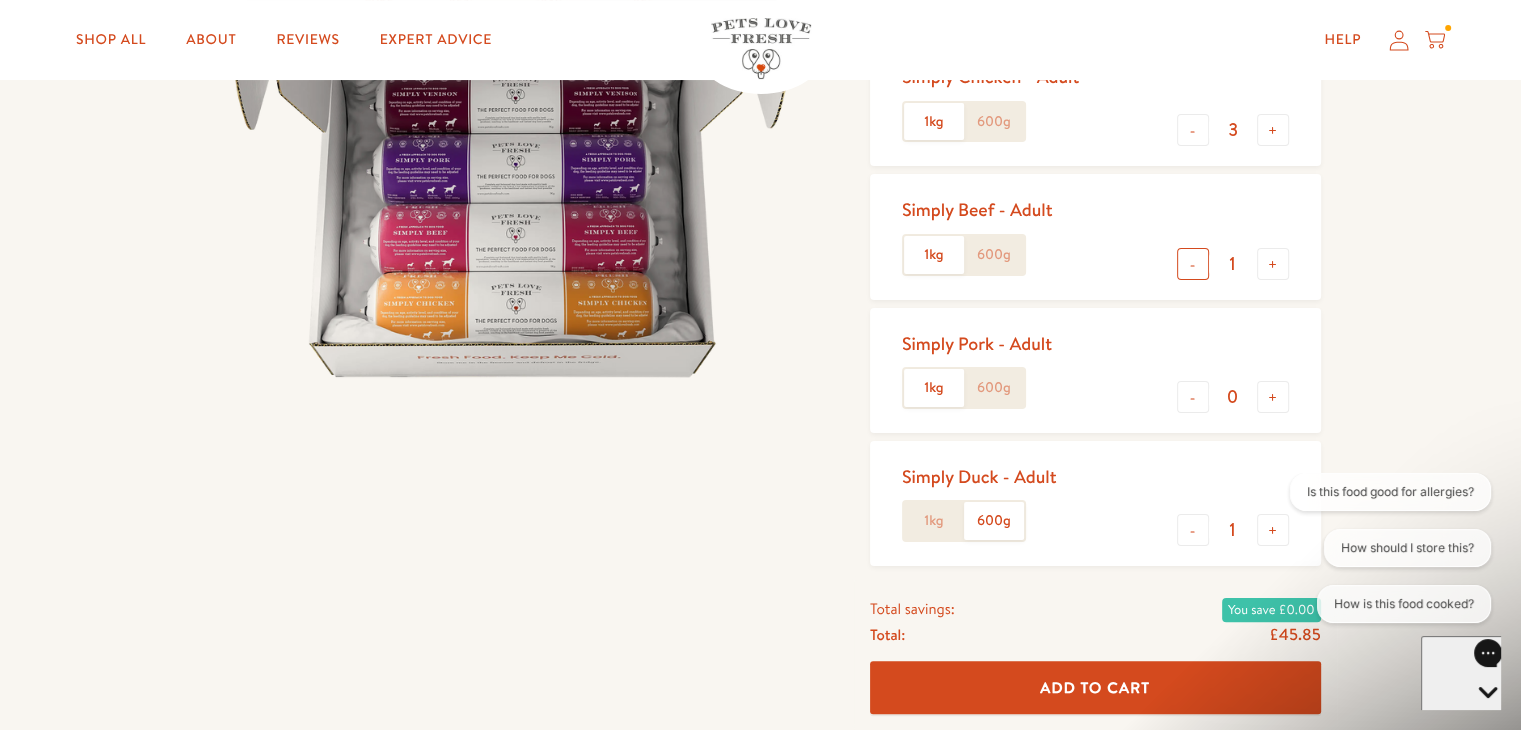 click on "-" at bounding box center (1193, 264) 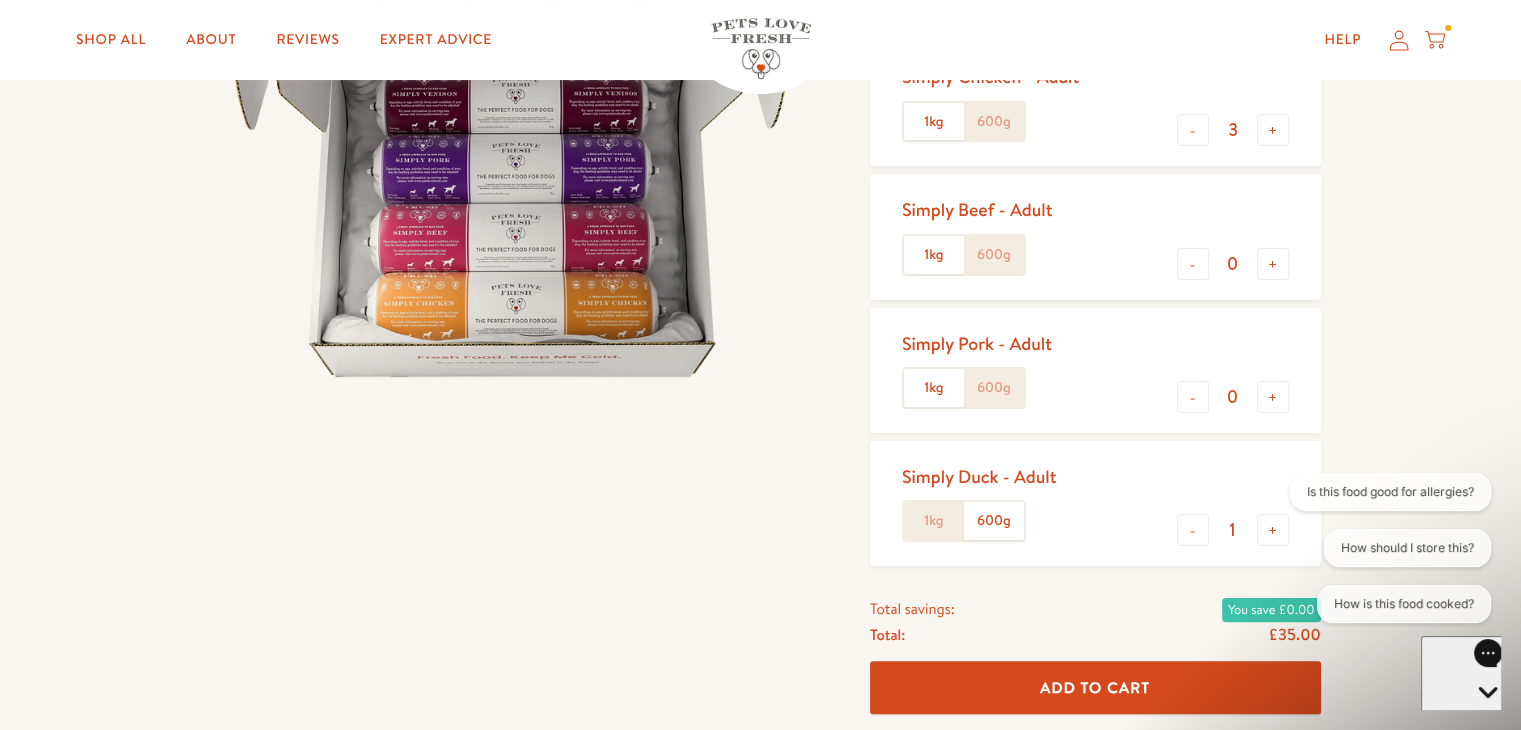 click on "600g" 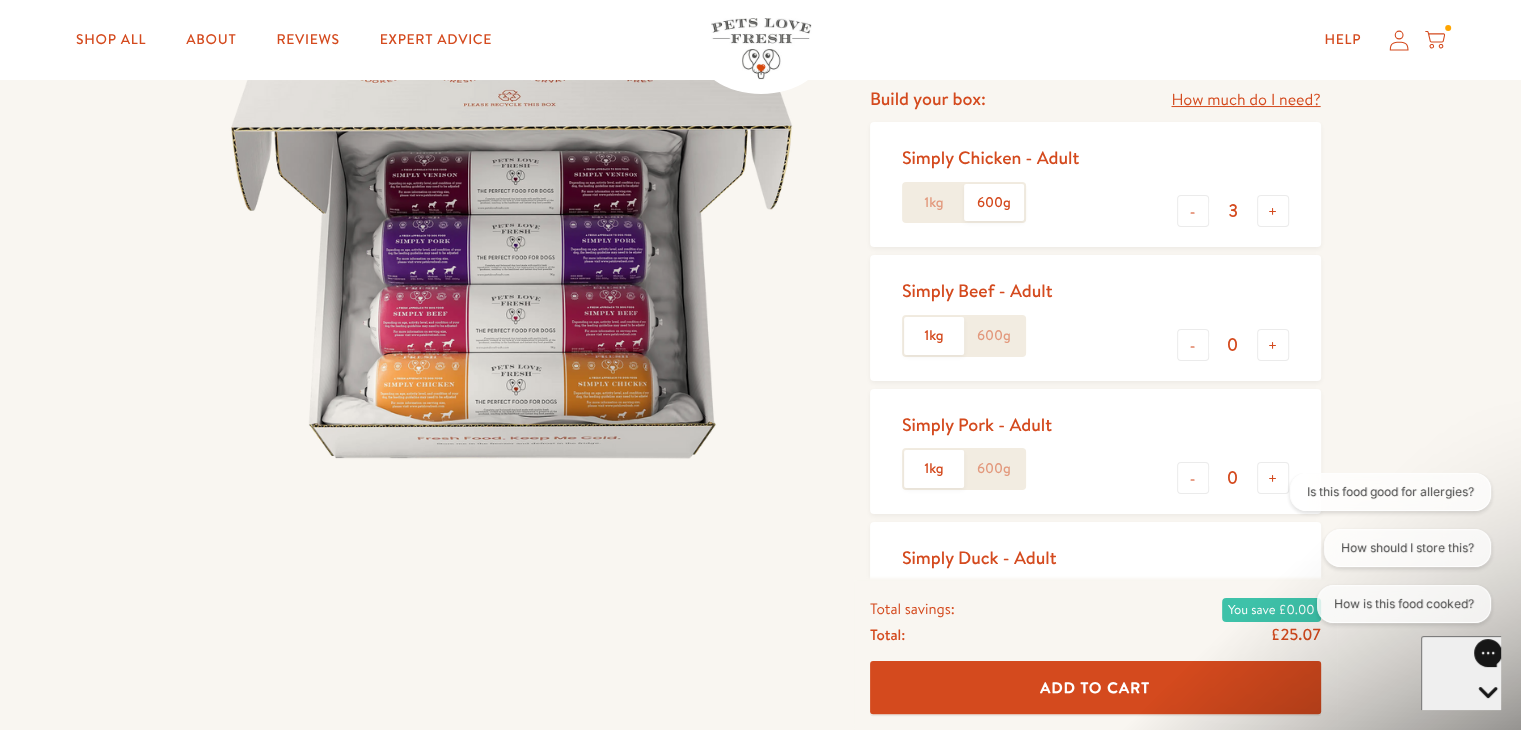 scroll, scrollTop: 335, scrollLeft: 0, axis: vertical 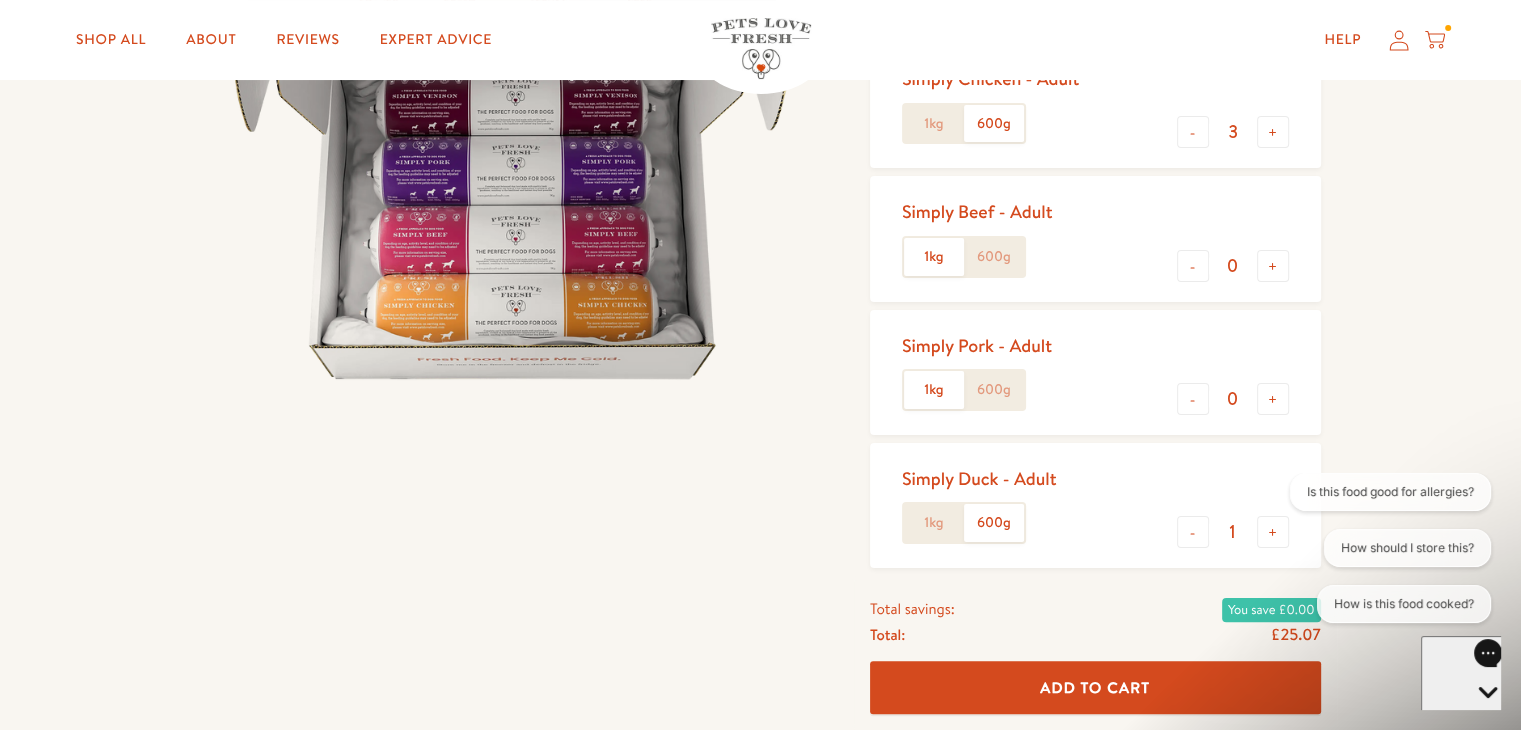 click on "600g" 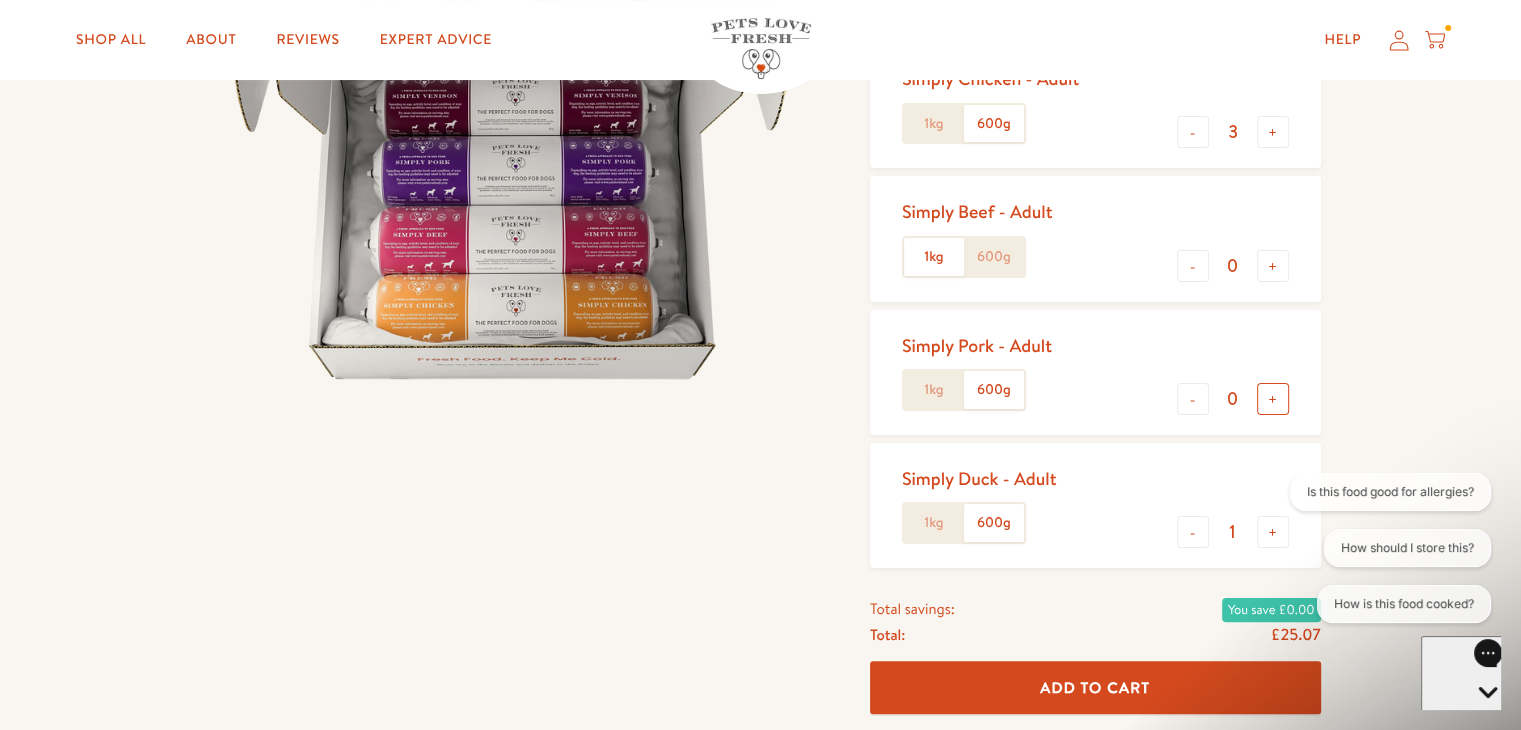 click on "+" at bounding box center [1273, 399] 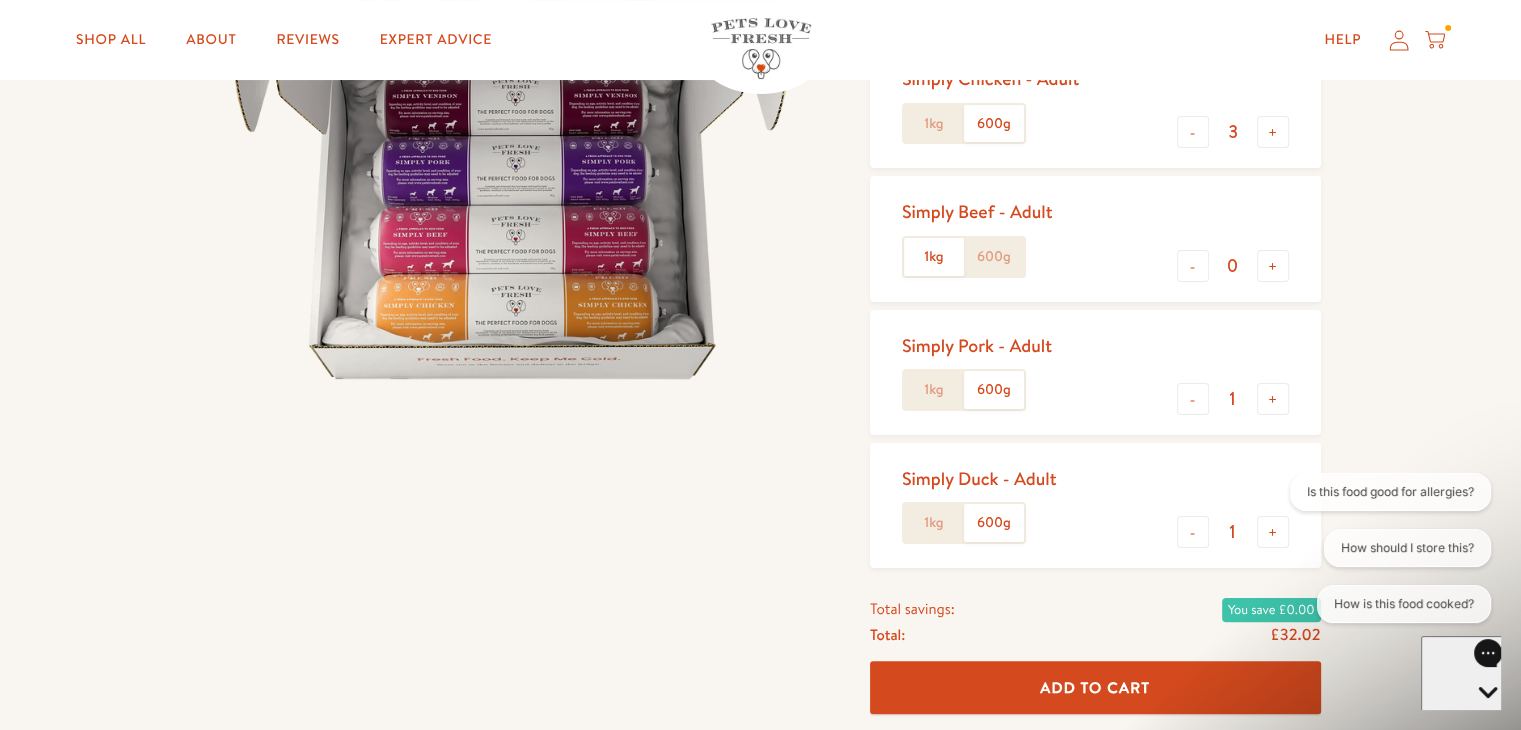 click on "Add To Cart" at bounding box center [1095, 687] 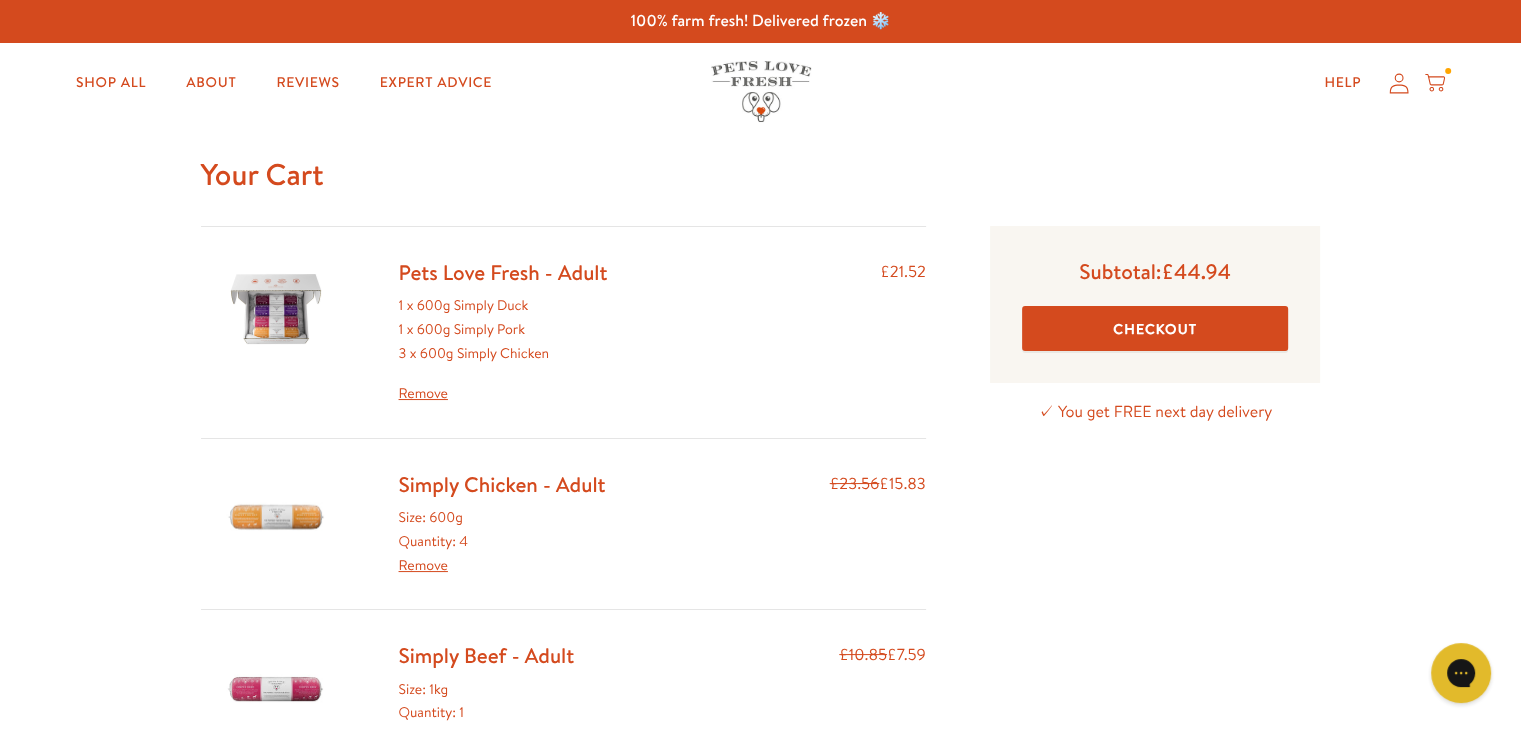 scroll, scrollTop: 0, scrollLeft: 0, axis: both 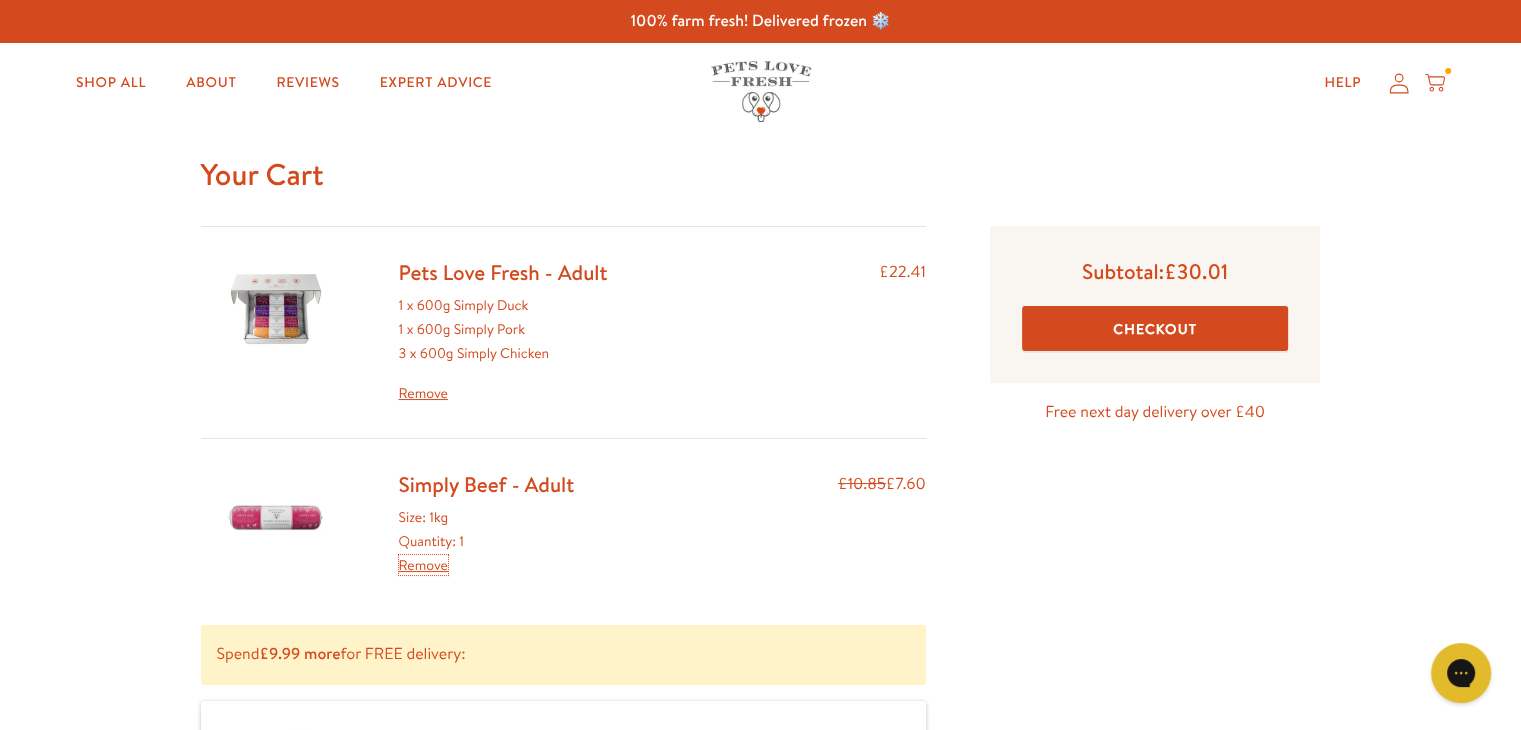 click on "Remove" at bounding box center [423, 565] 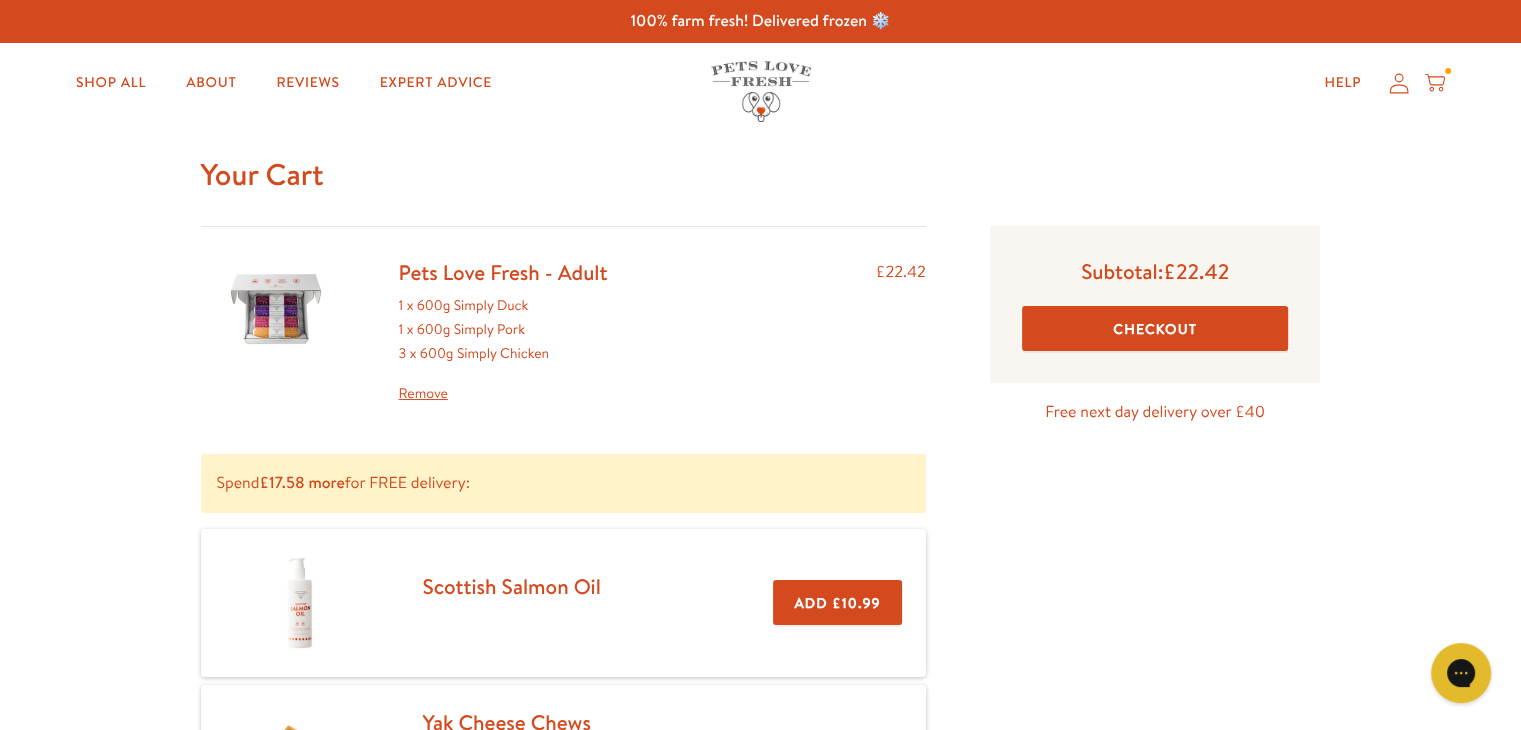 scroll, scrollTop: 0, scrollLeft: 0, axis: both 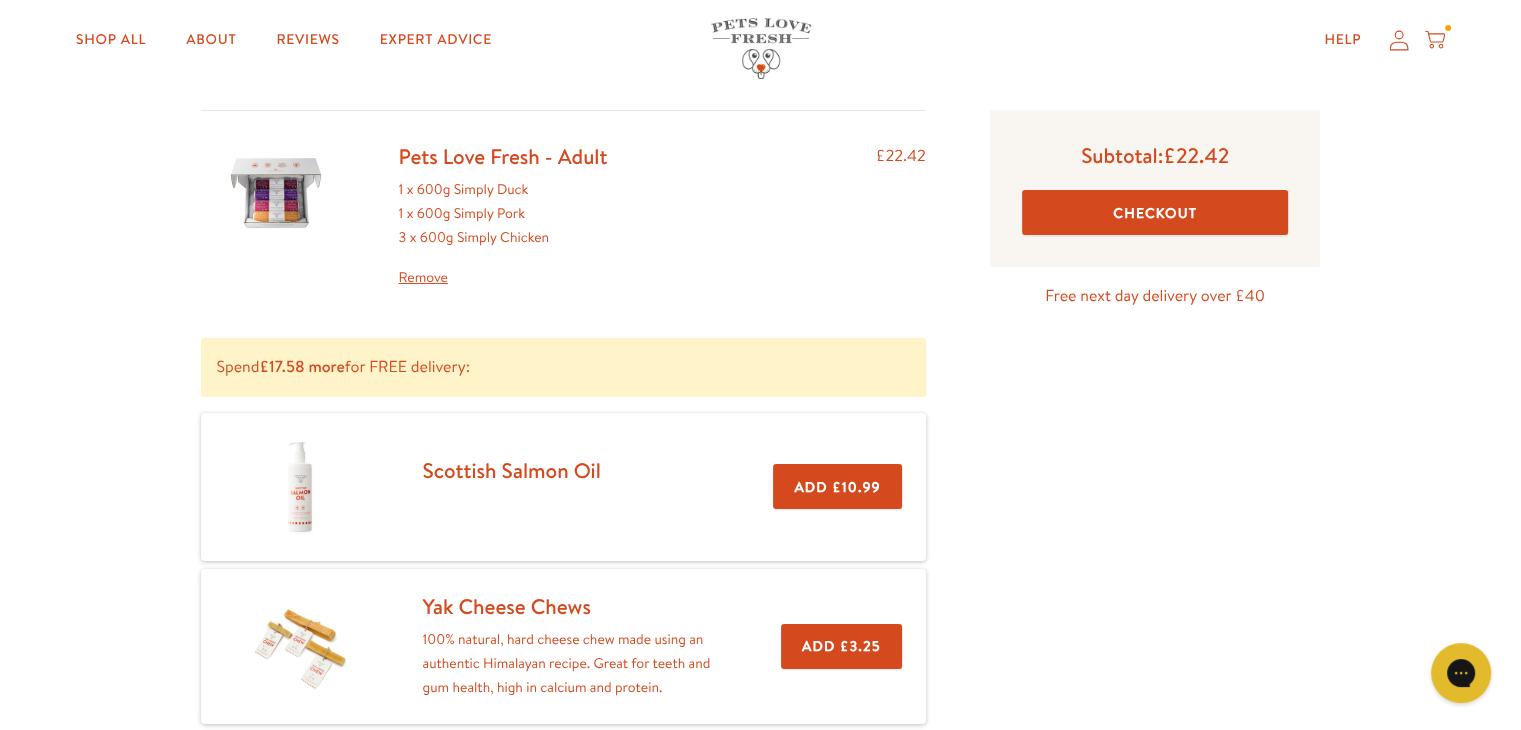 click on "Pets Love Fresh - Adult
1 x 600g Simply Duck  1 x 600g Simply Pork  3 x 600g Simply Chicken
Remove
£22.42
Spend  £17.58 more  for FREE delivery:" at bounding box center [563, 515] 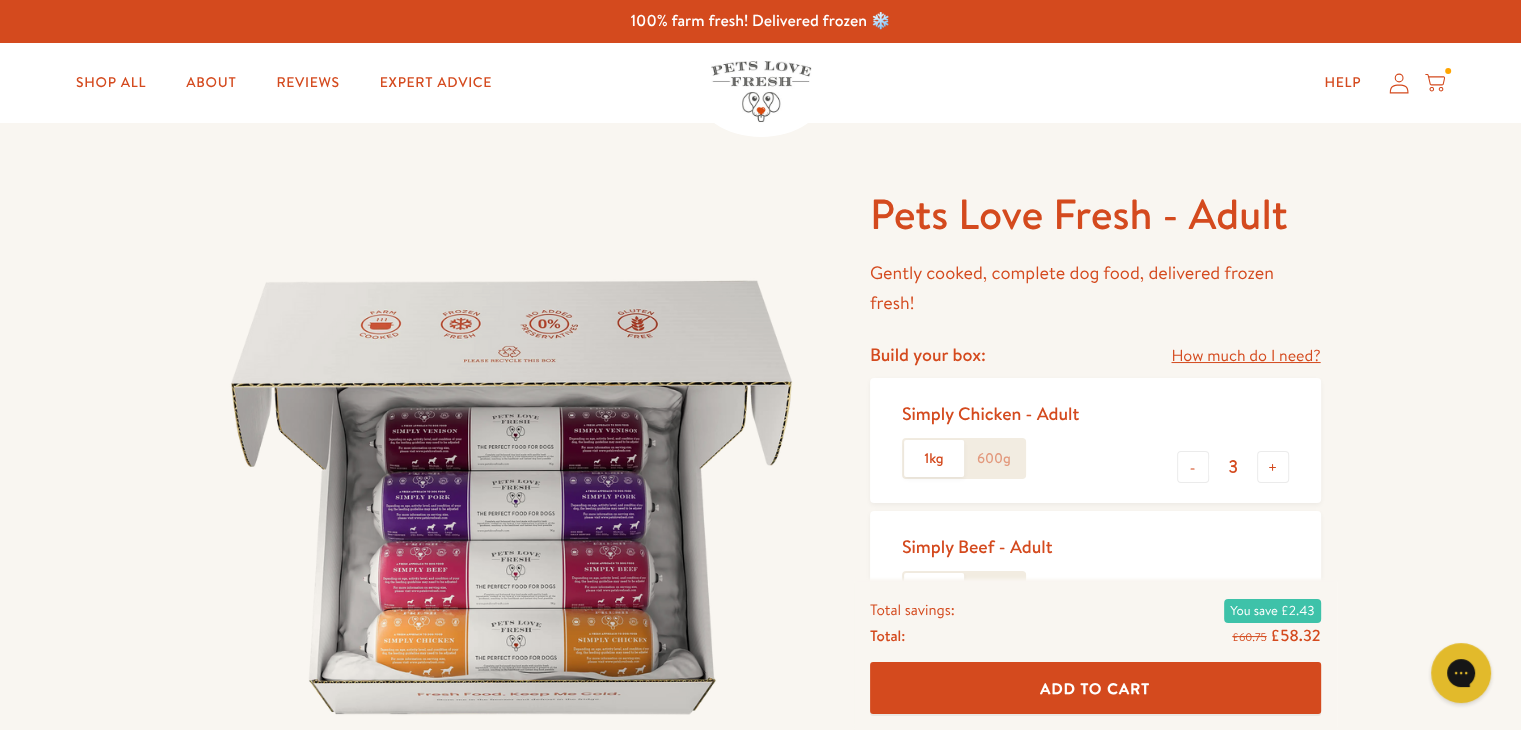 scroll, scrollTop: 0, scrollLeft: 0, axis: both 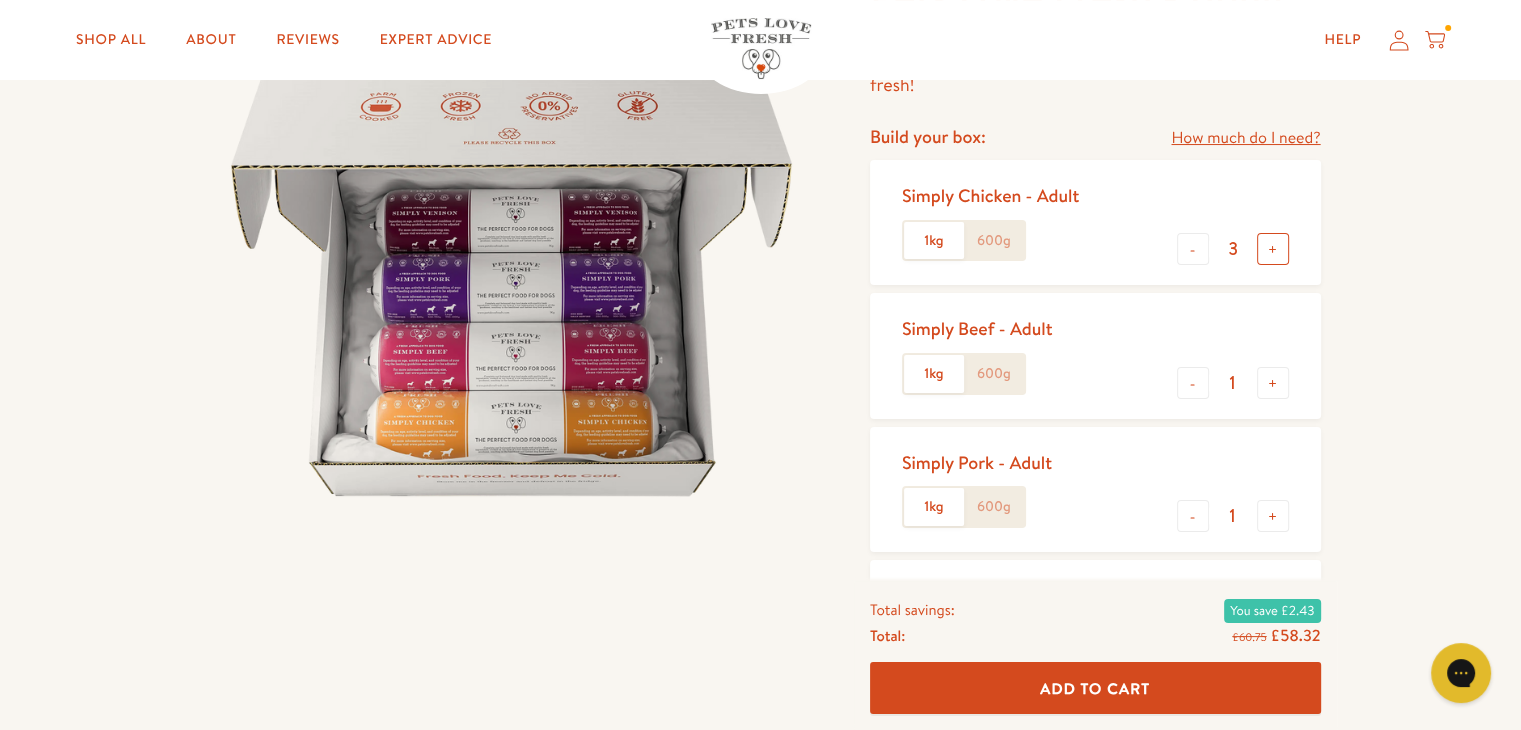 click on "+" at bounding box center [1273, 249] 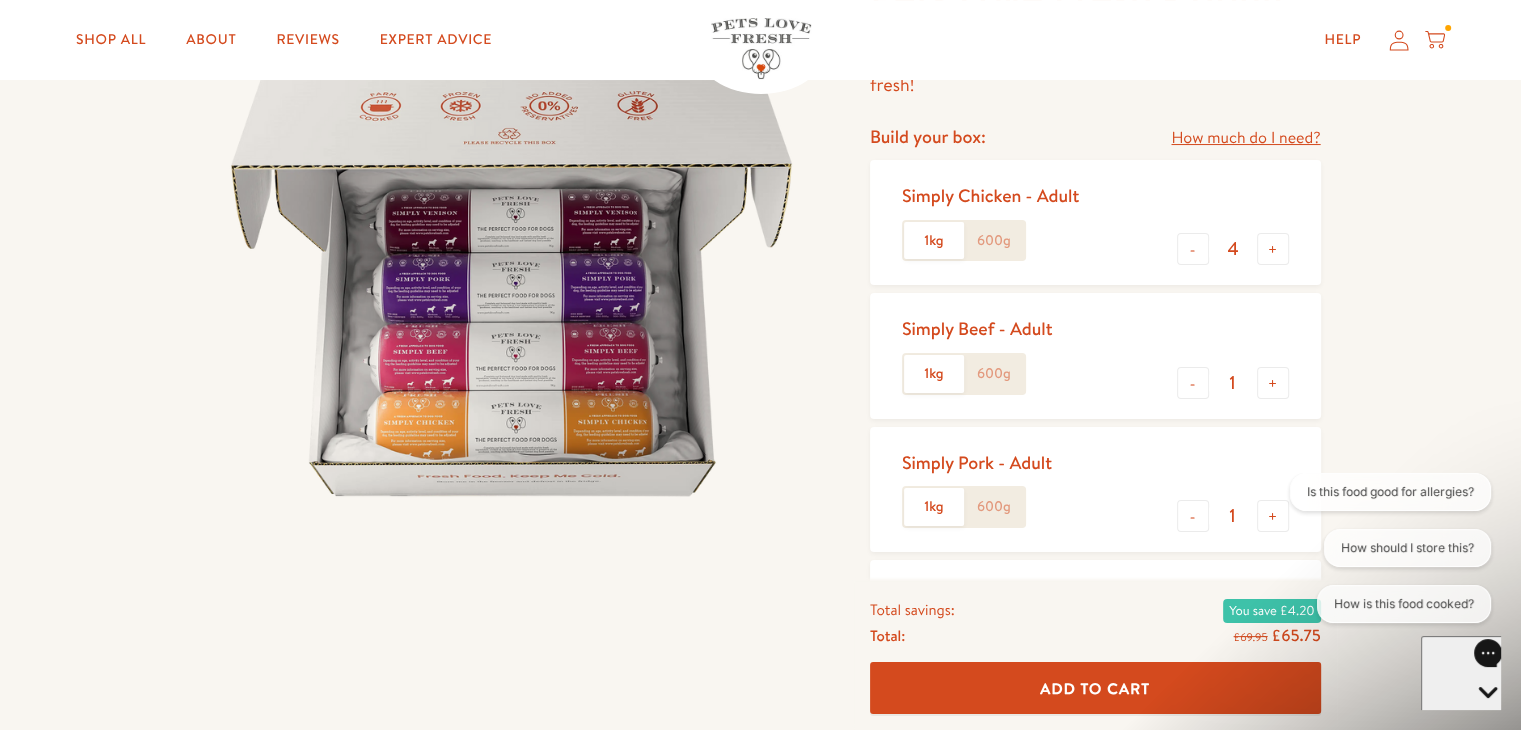 scroll, scrollTop: 0, scrollLeft: 0, axis: both 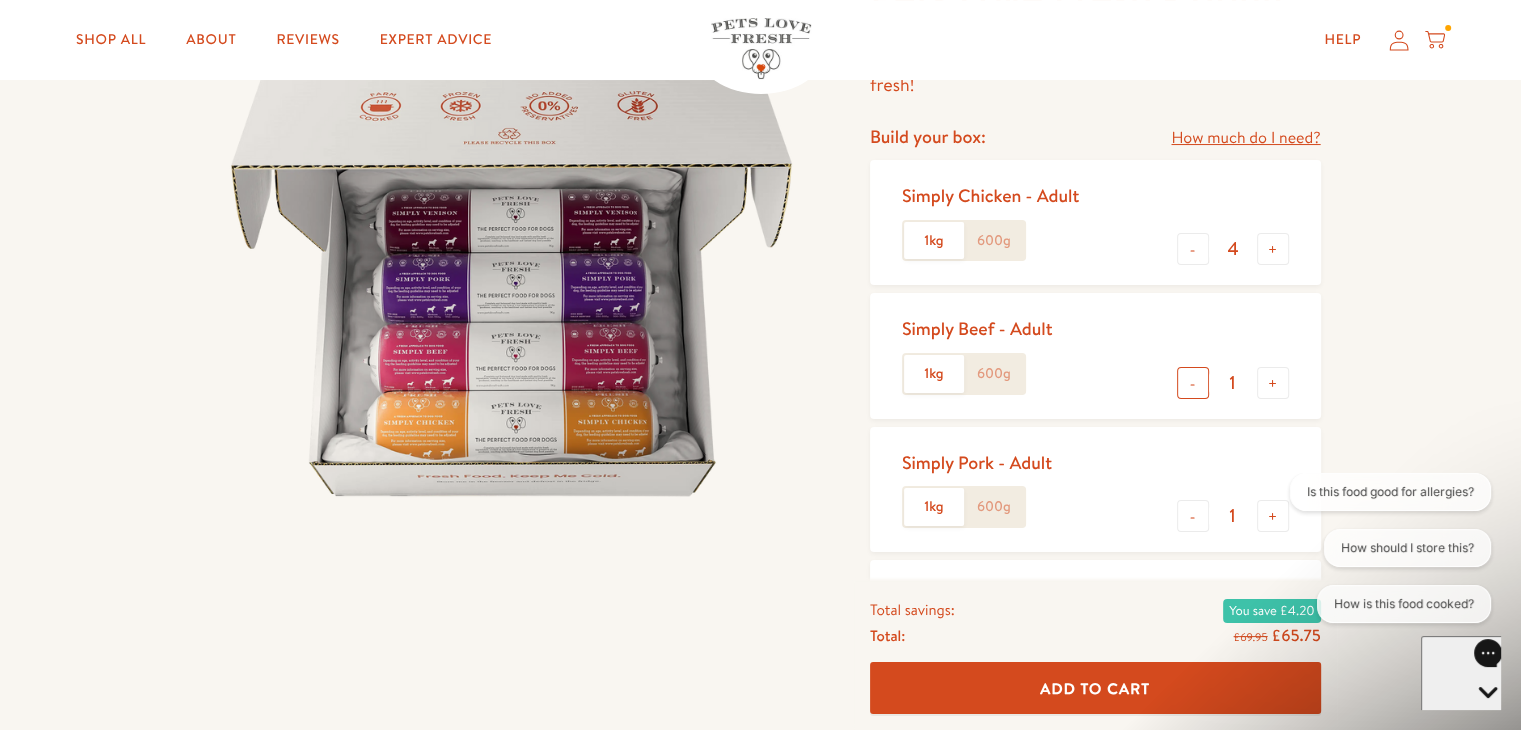 click on "-" at bounding box center [1193, 383] 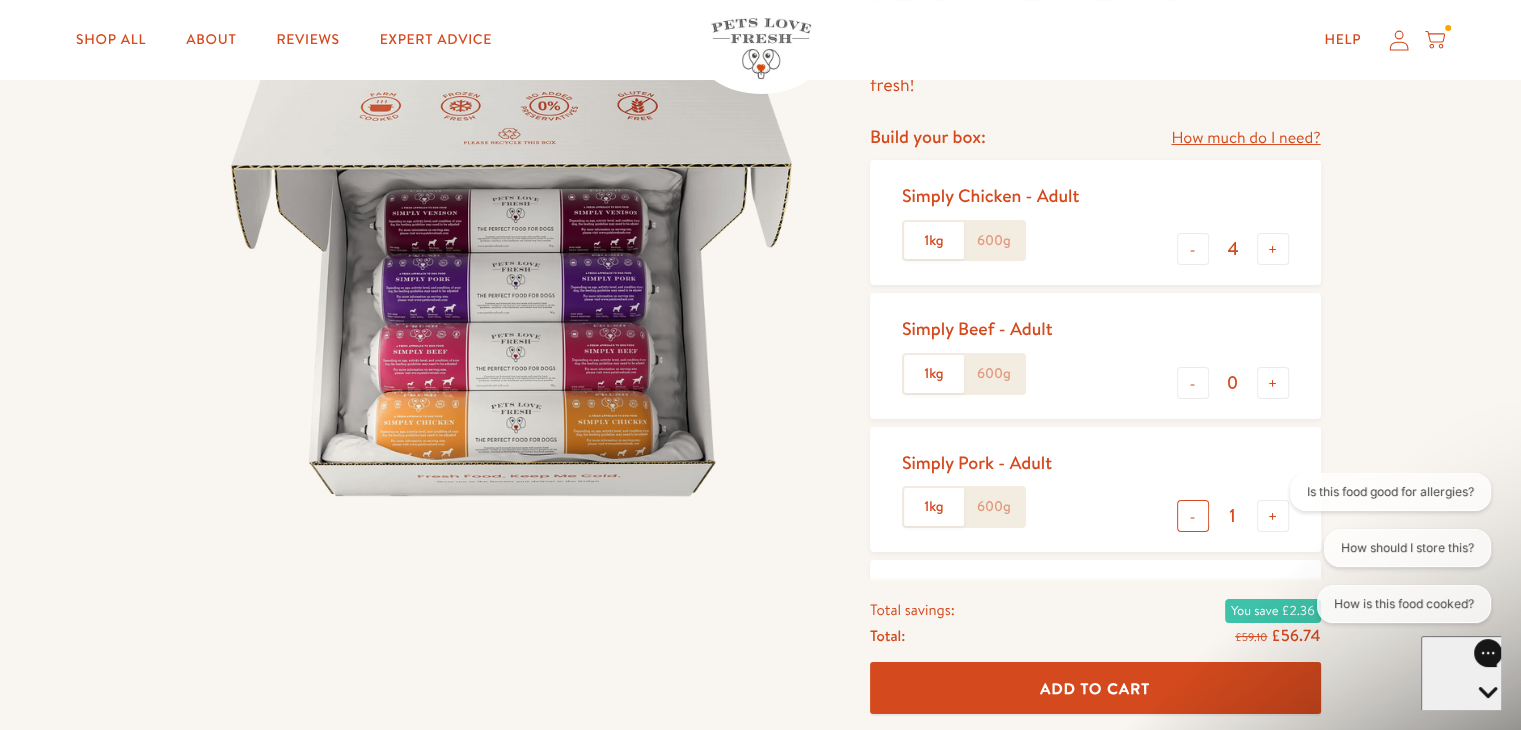 click on "-" at bounding box center (1193, 516) 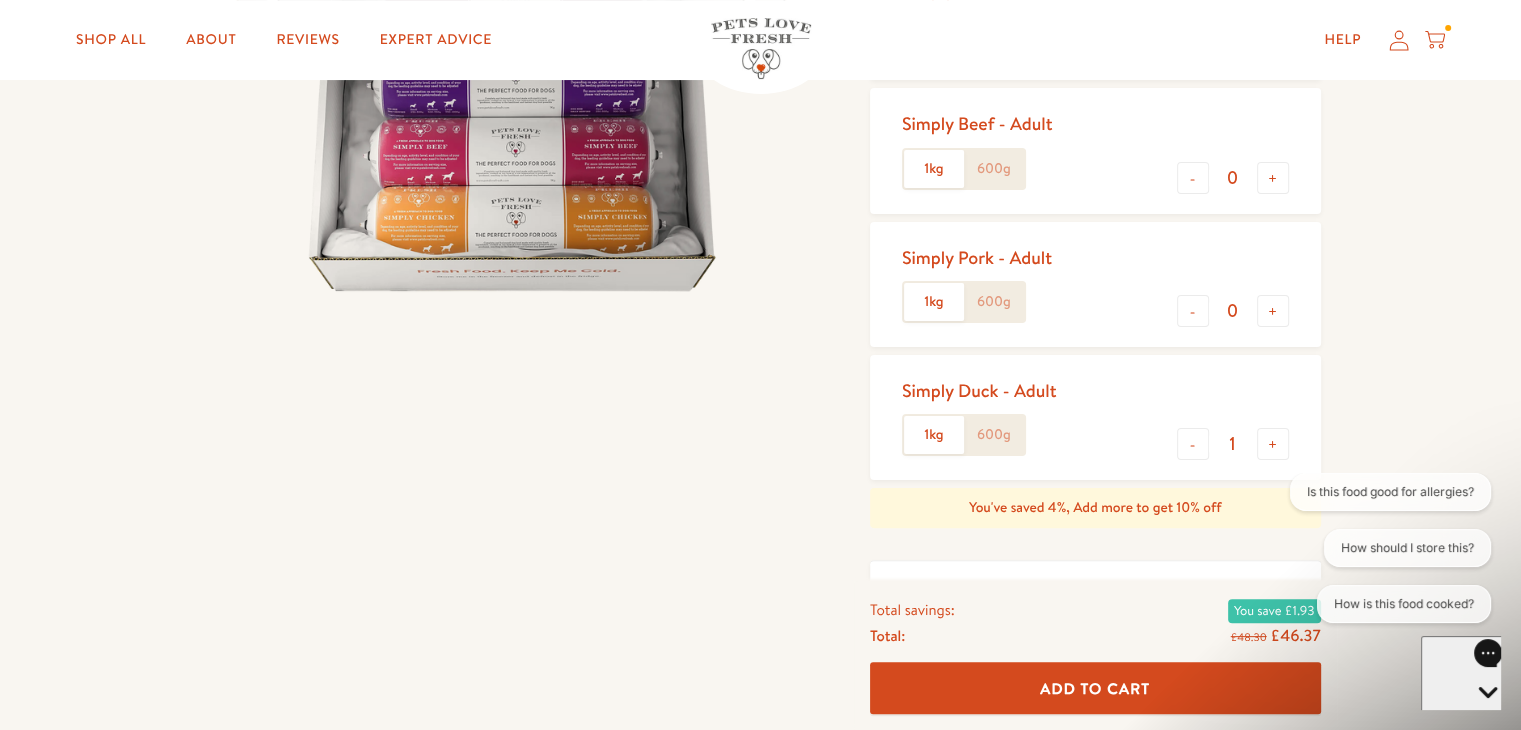 scroll, scrollTop: 399, scrollLeft: 0, axis: vertical 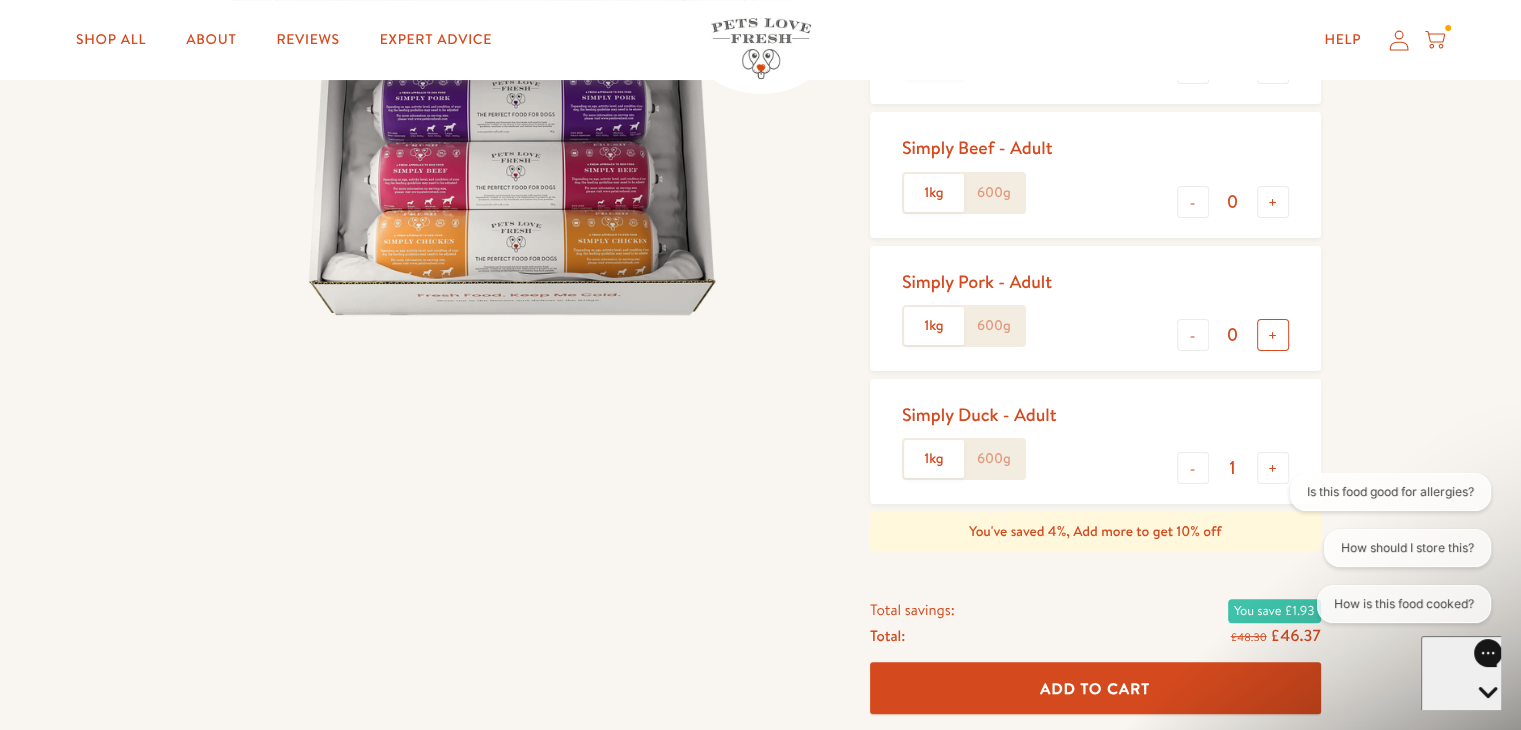 click on "+" at bounding box center (1273, 335) 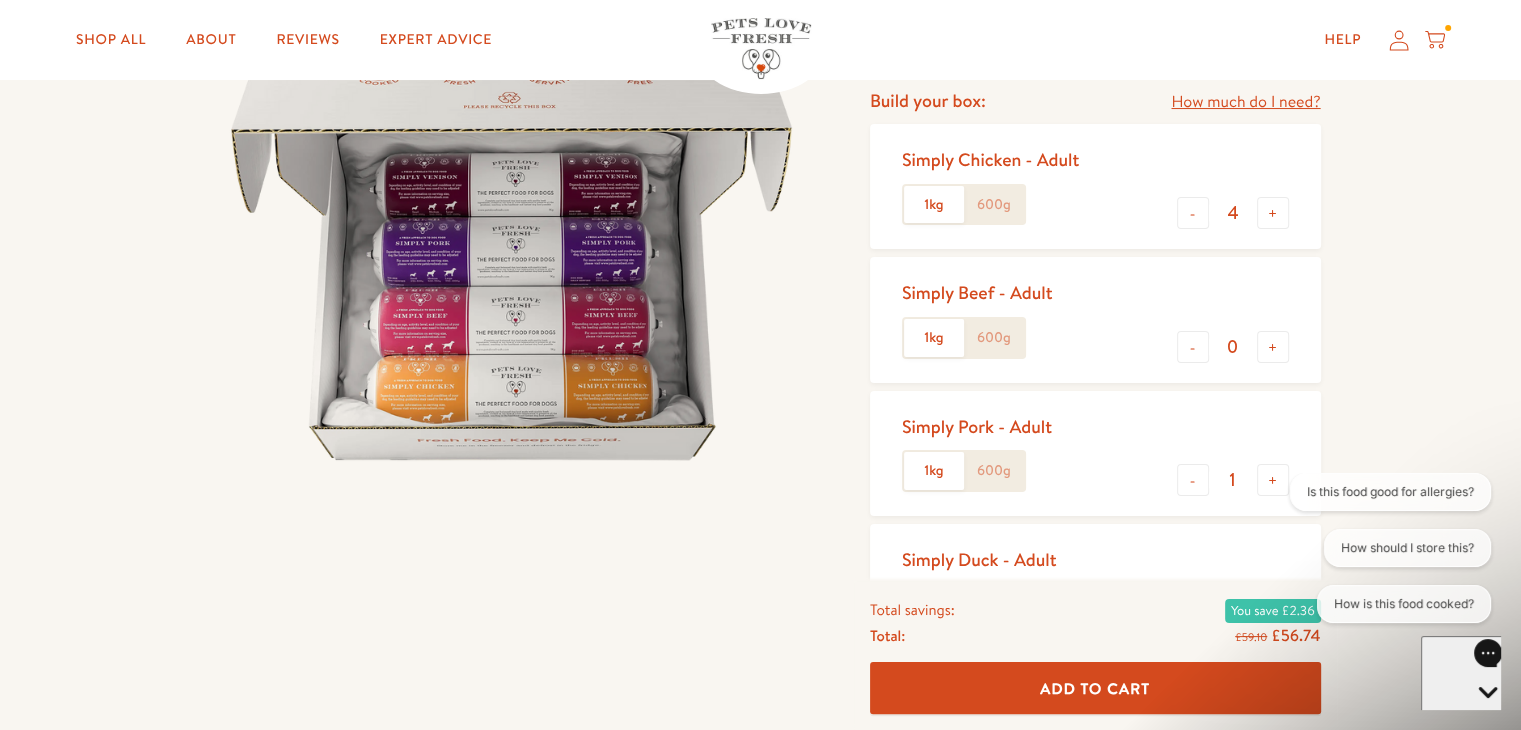 scroll, scrollTop: 206, scrollLeft: 0, axis: vertical 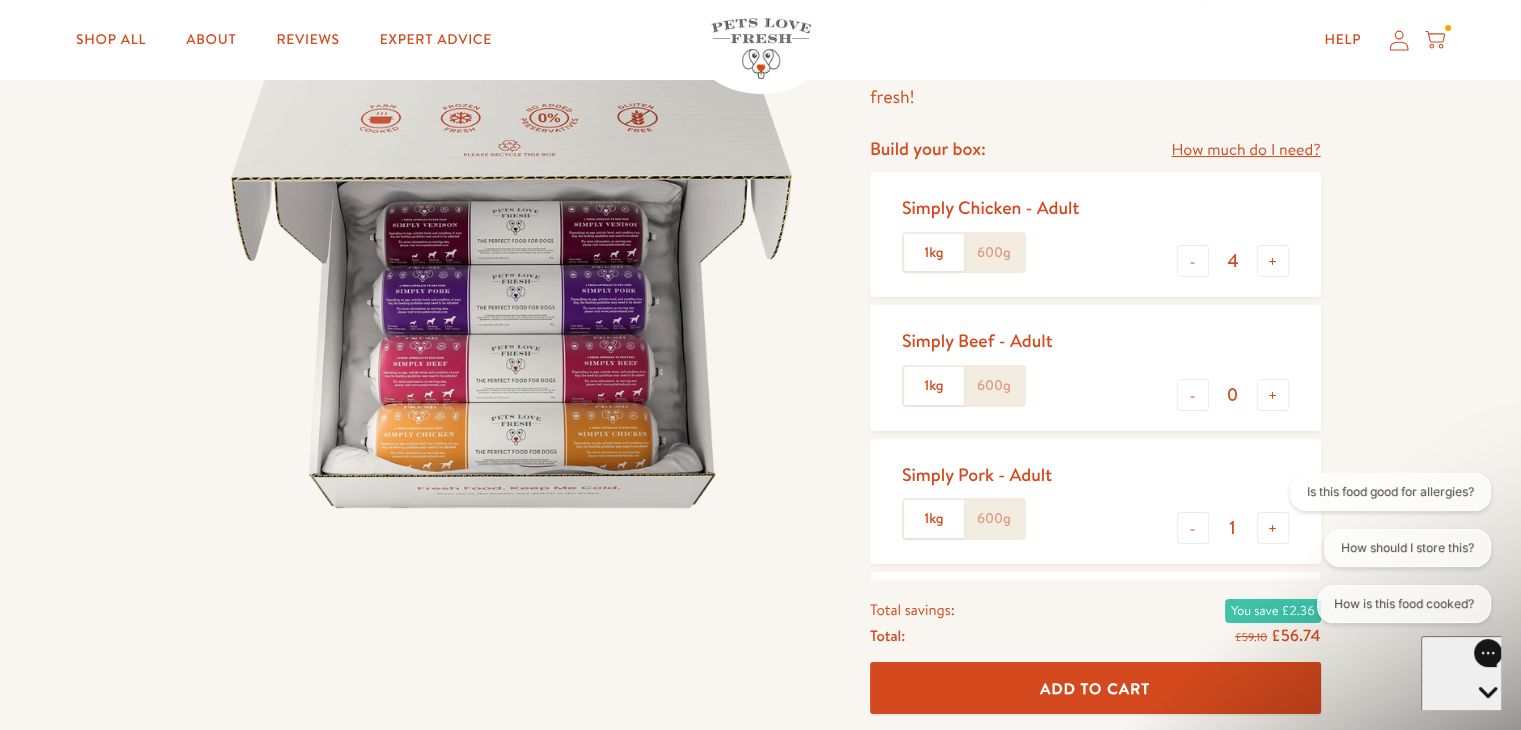 click on "600g" 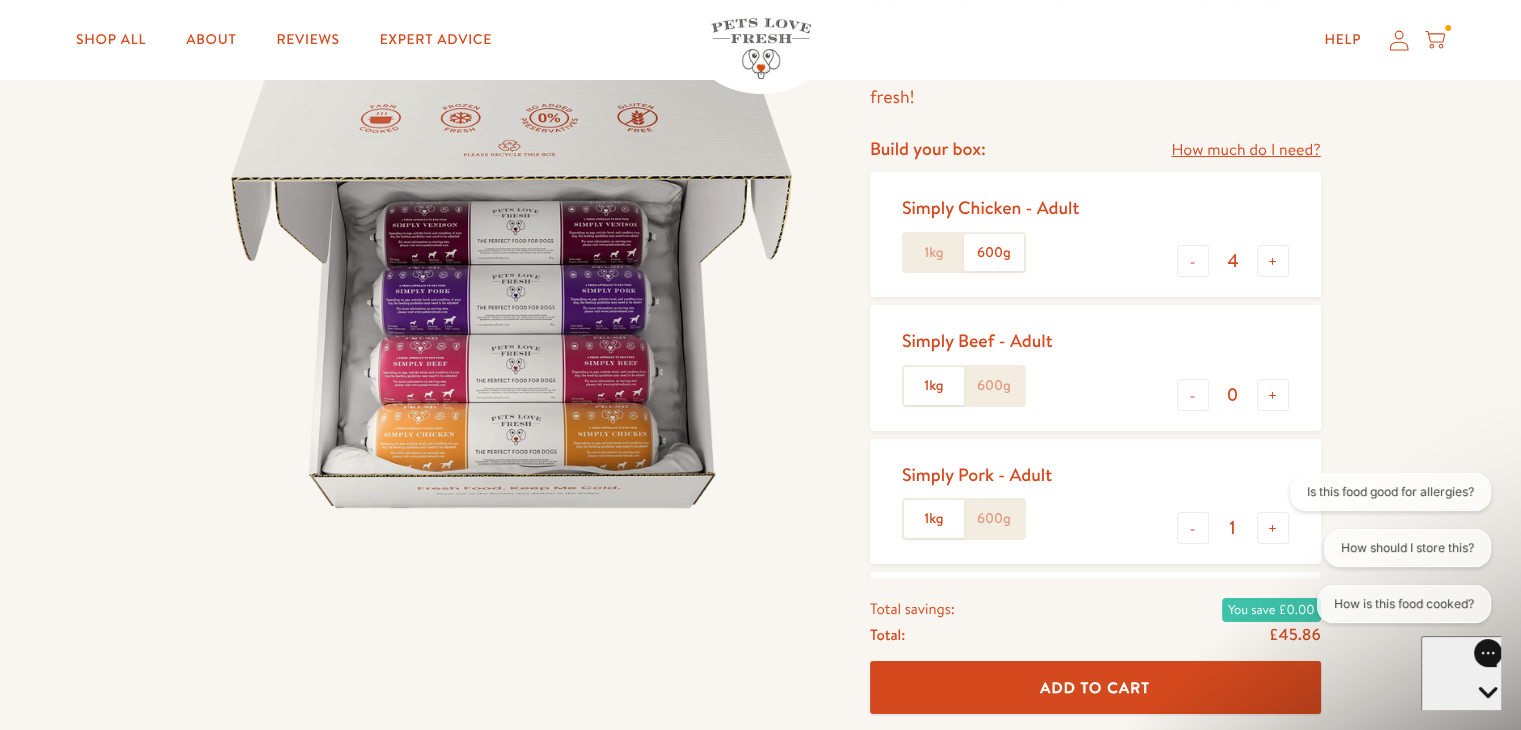 click on "600g" 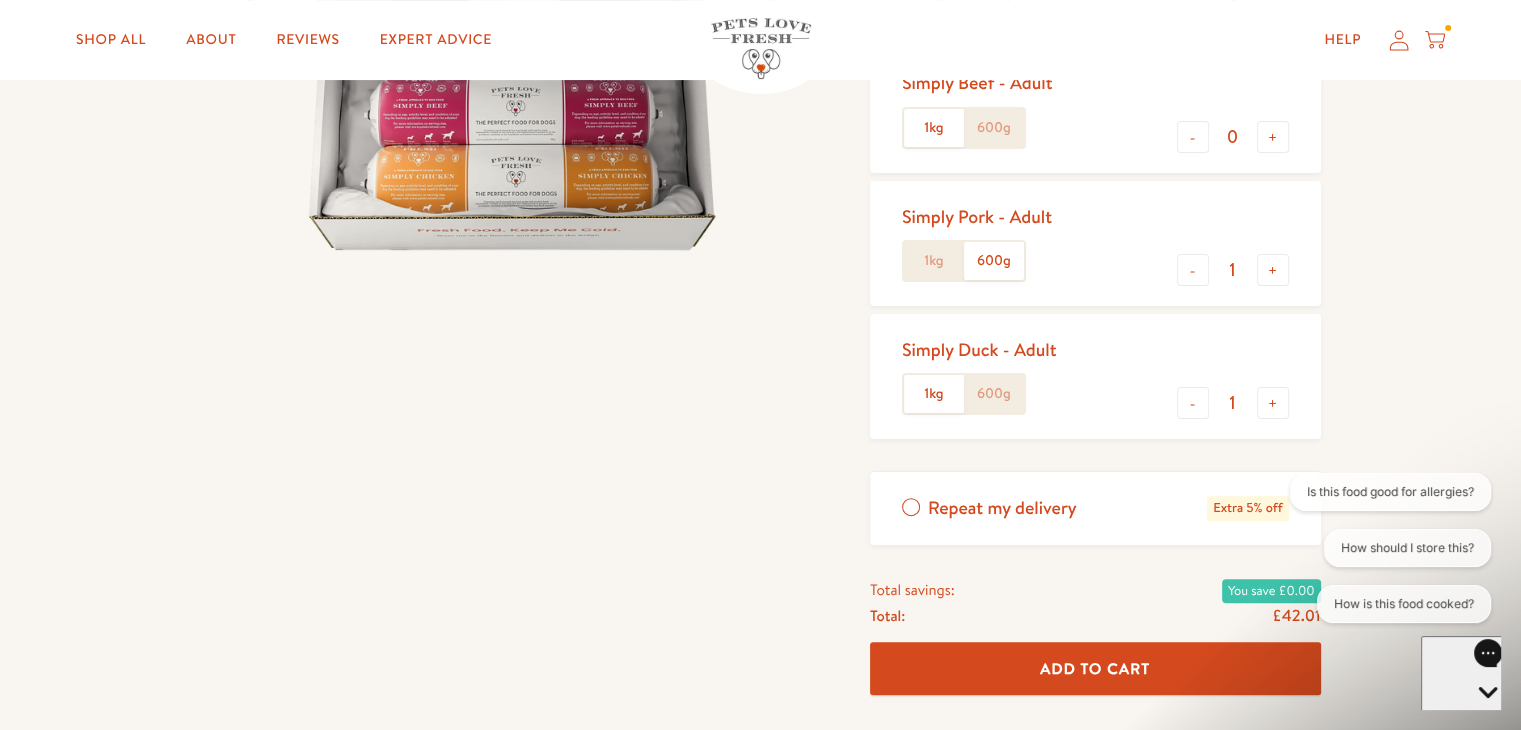 scroll, scrollTop: 512, scrollLeft: 0, axis: vertical 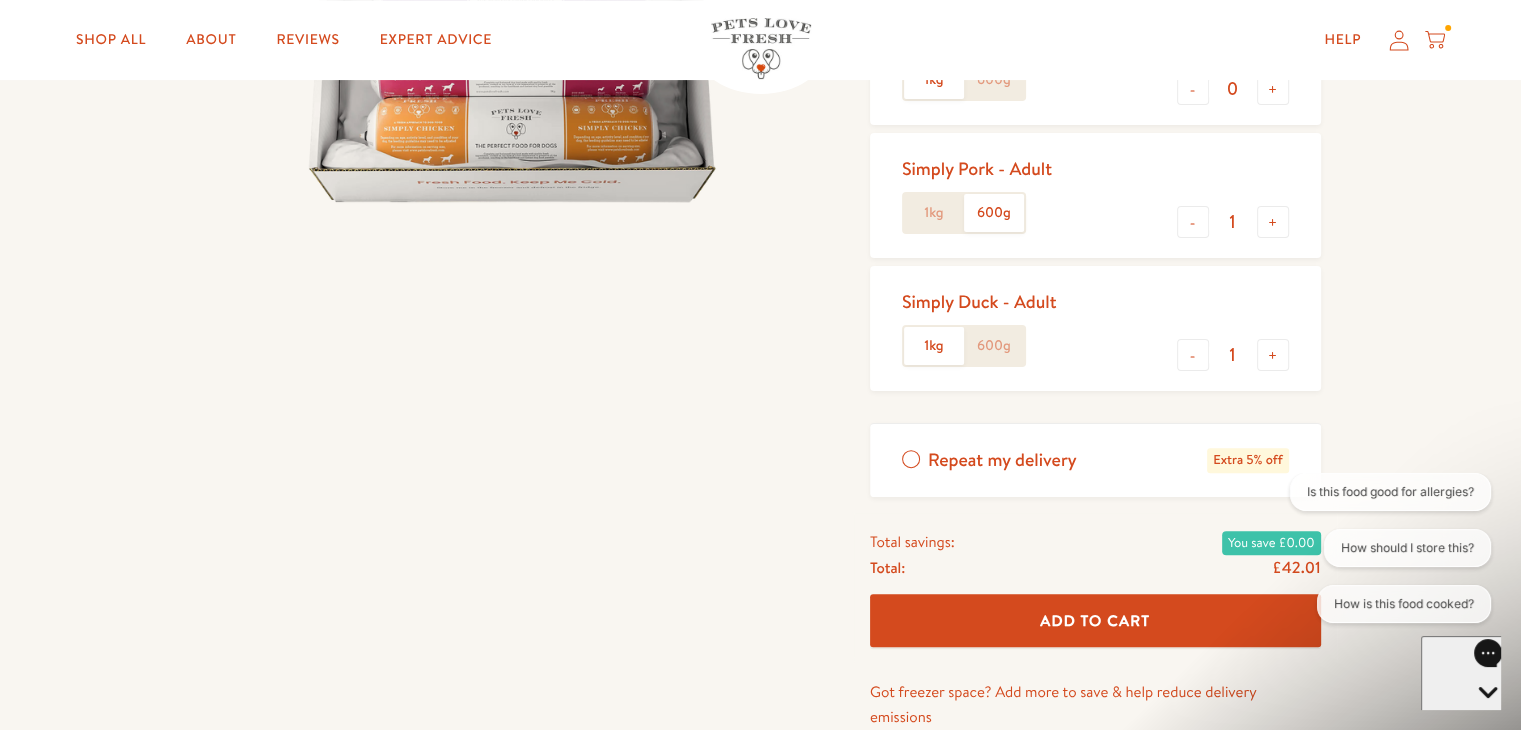 click on "600g" 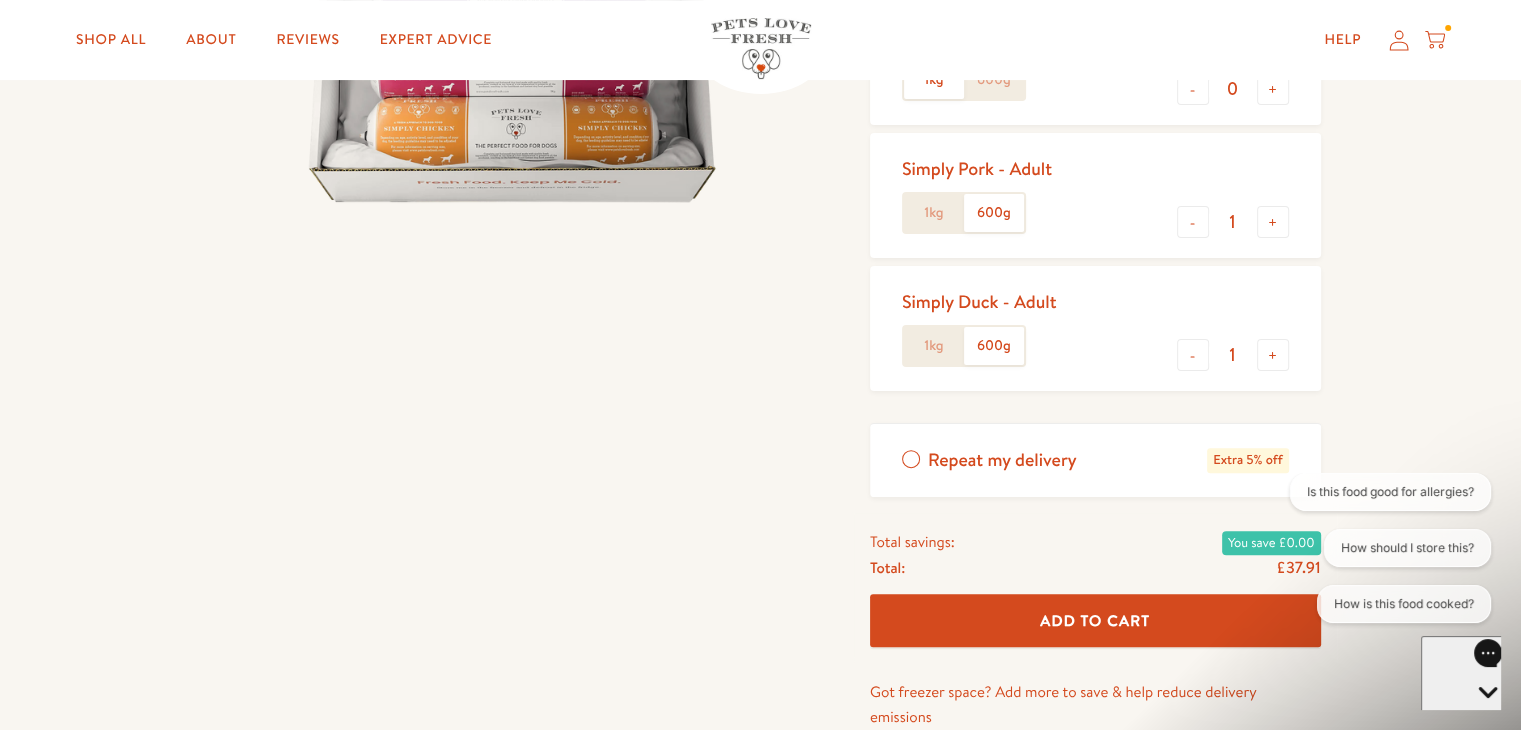 click on "Add To Cart" at bounding box center [1095, 620] 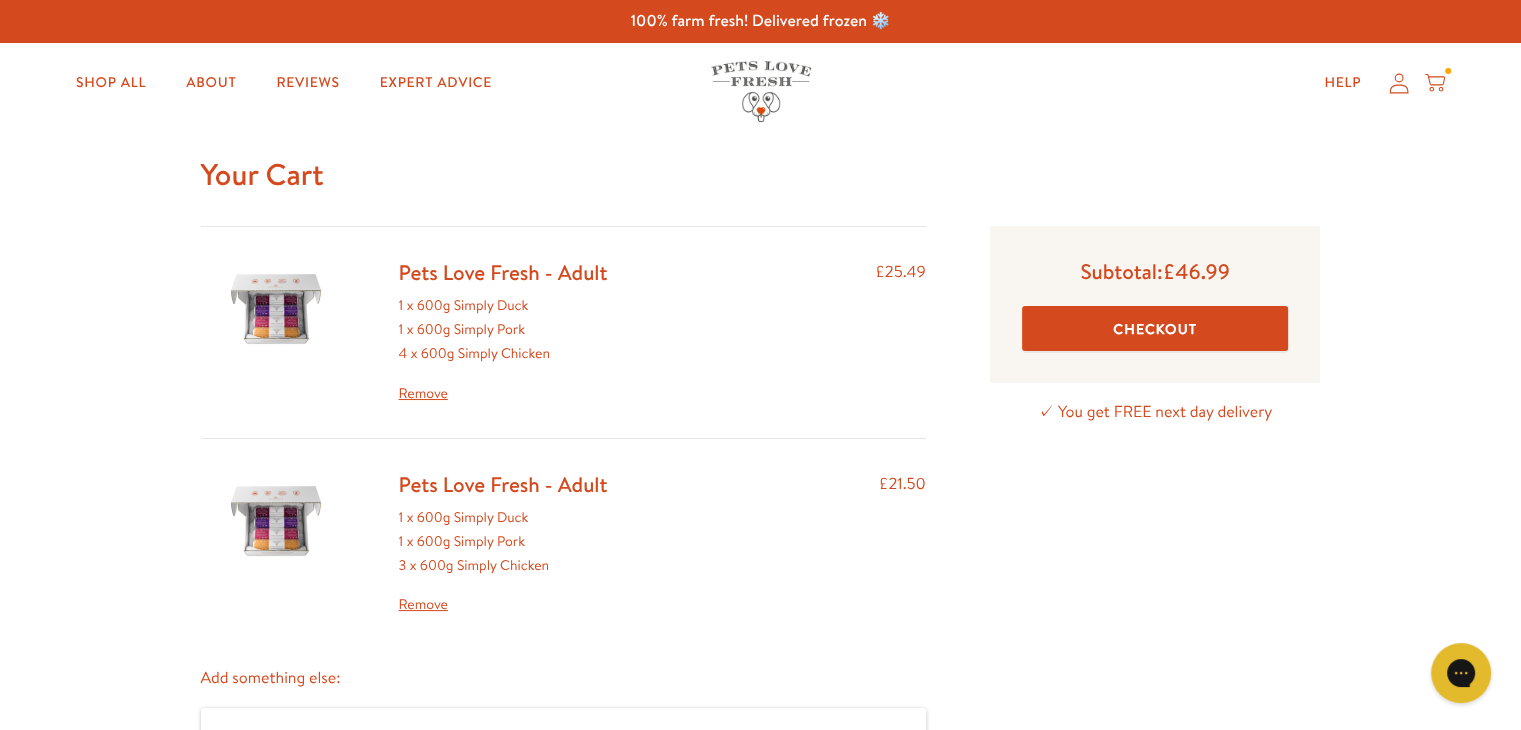 scroll, scrollTop: 0, scrollLeft: 0, axis: both 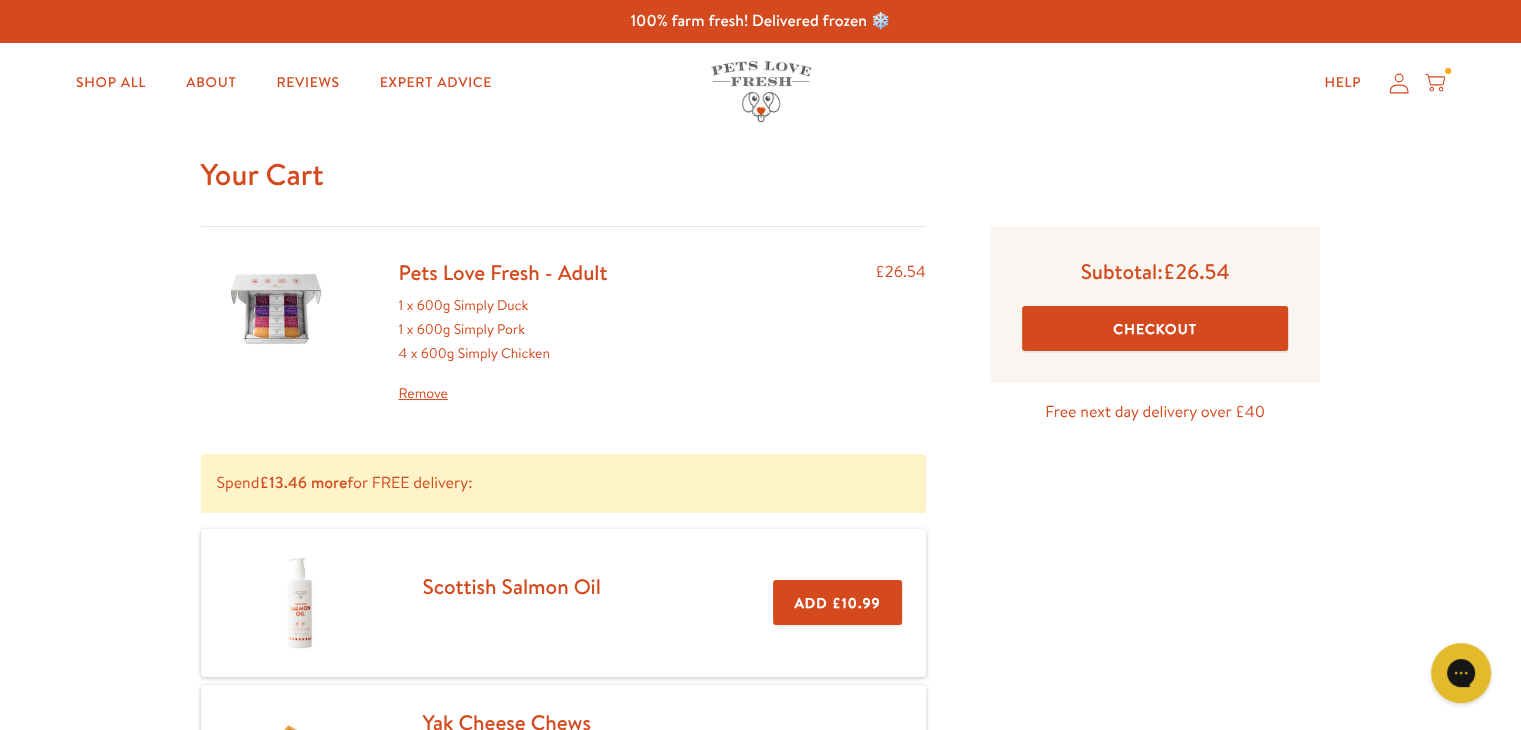 click on "Add £10.99" at bounding box center (837, 602) 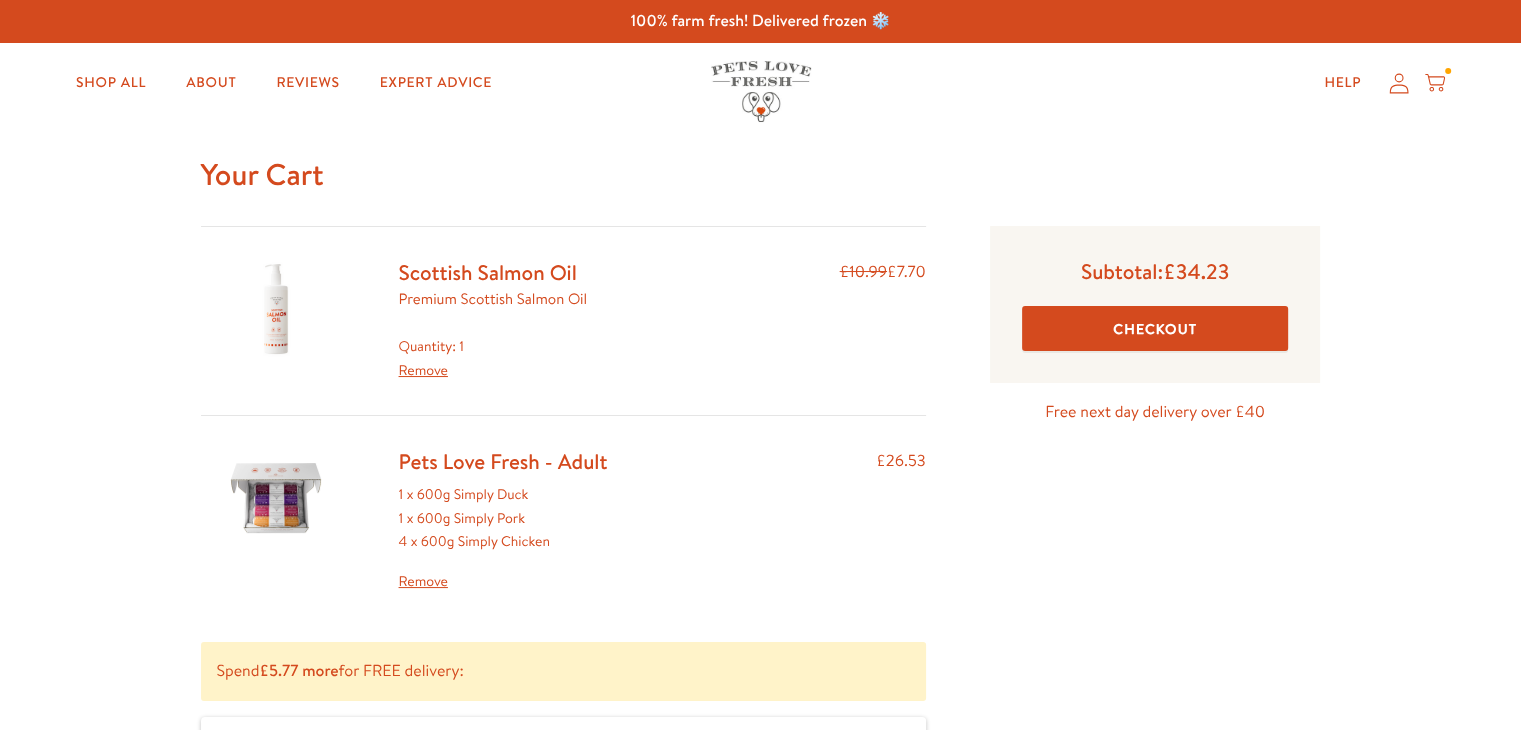 scroll, scrollTop: 0, scrollLeft: 0, axis: both 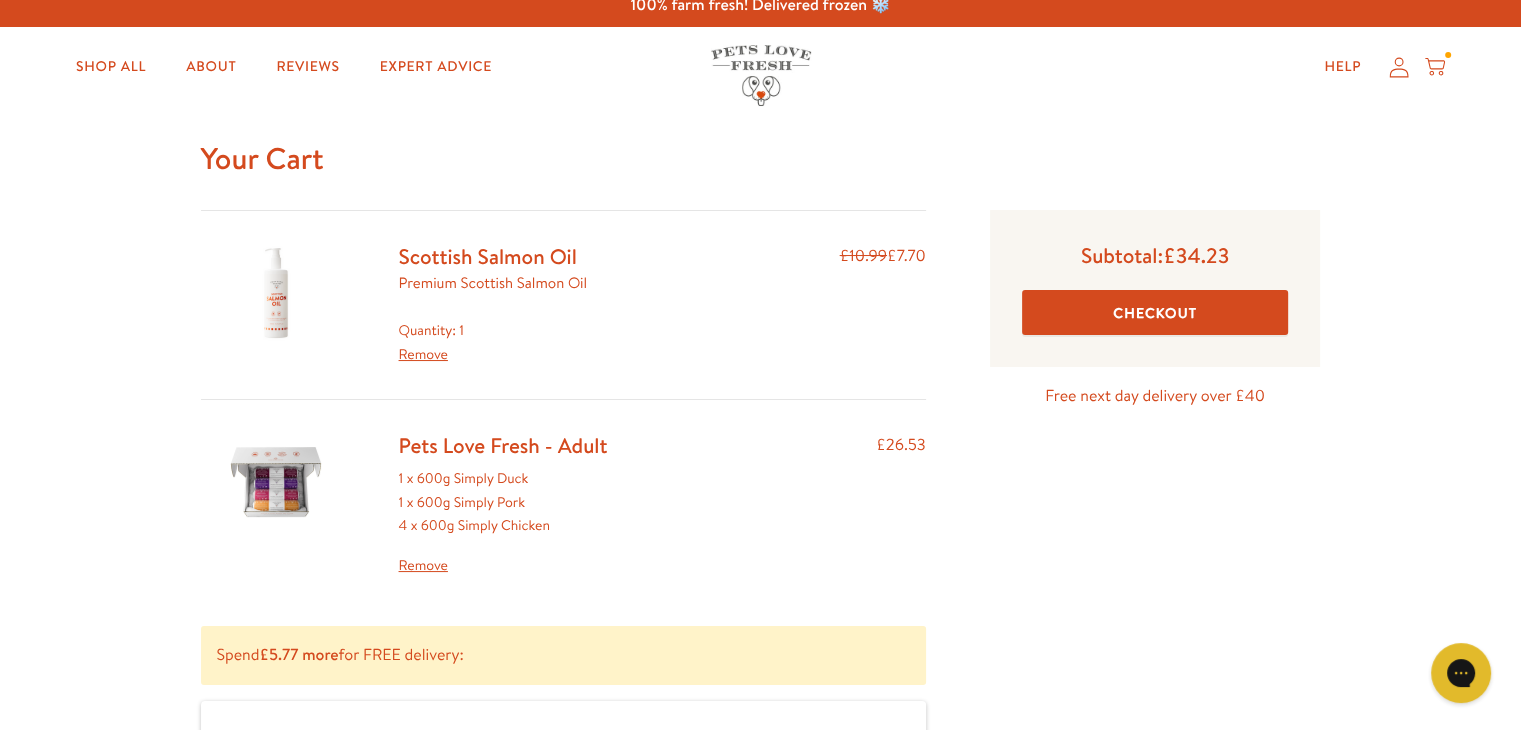click on "Checkout" at bounding box center [1155, 312] 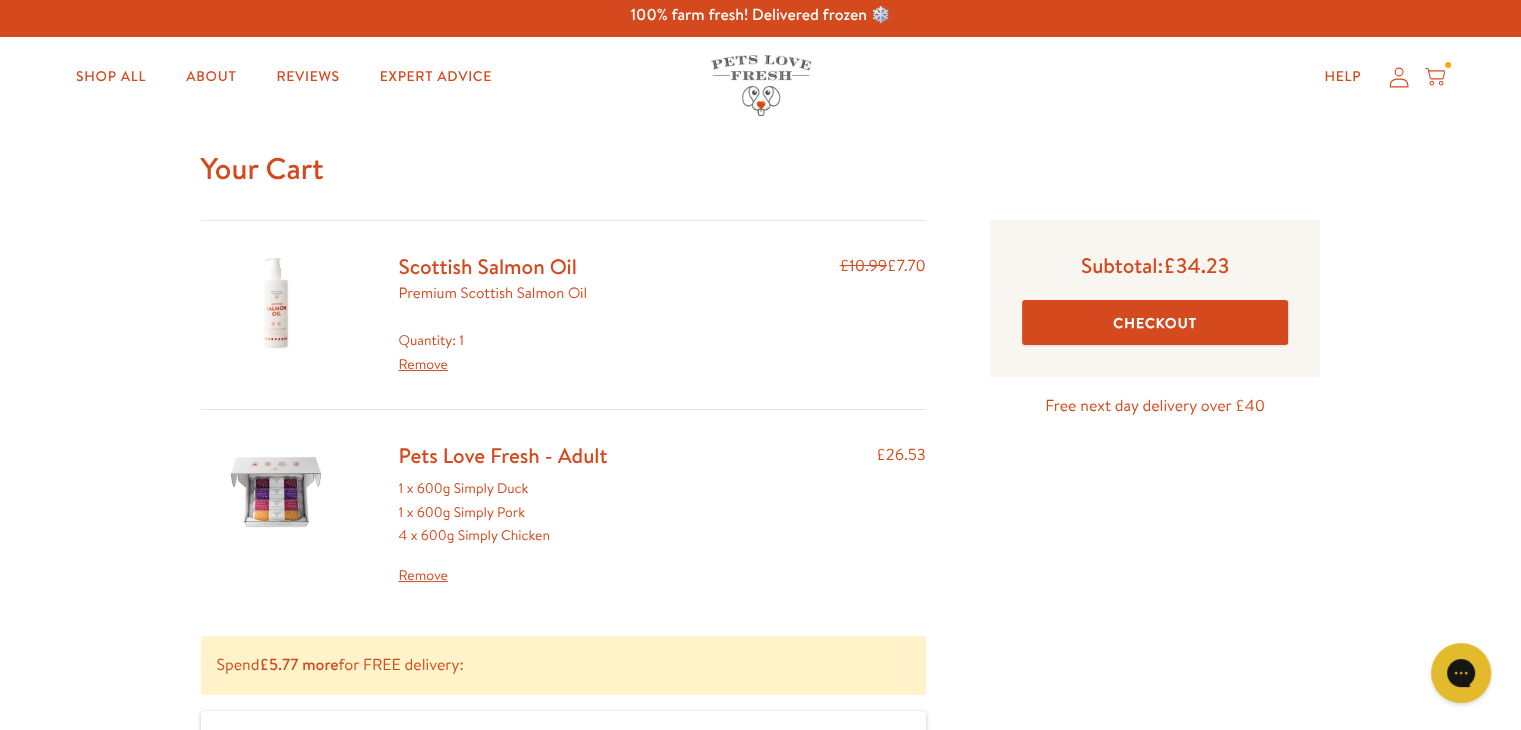 scroll, scrollTop: 0, scrollLeft: 0, axis: both 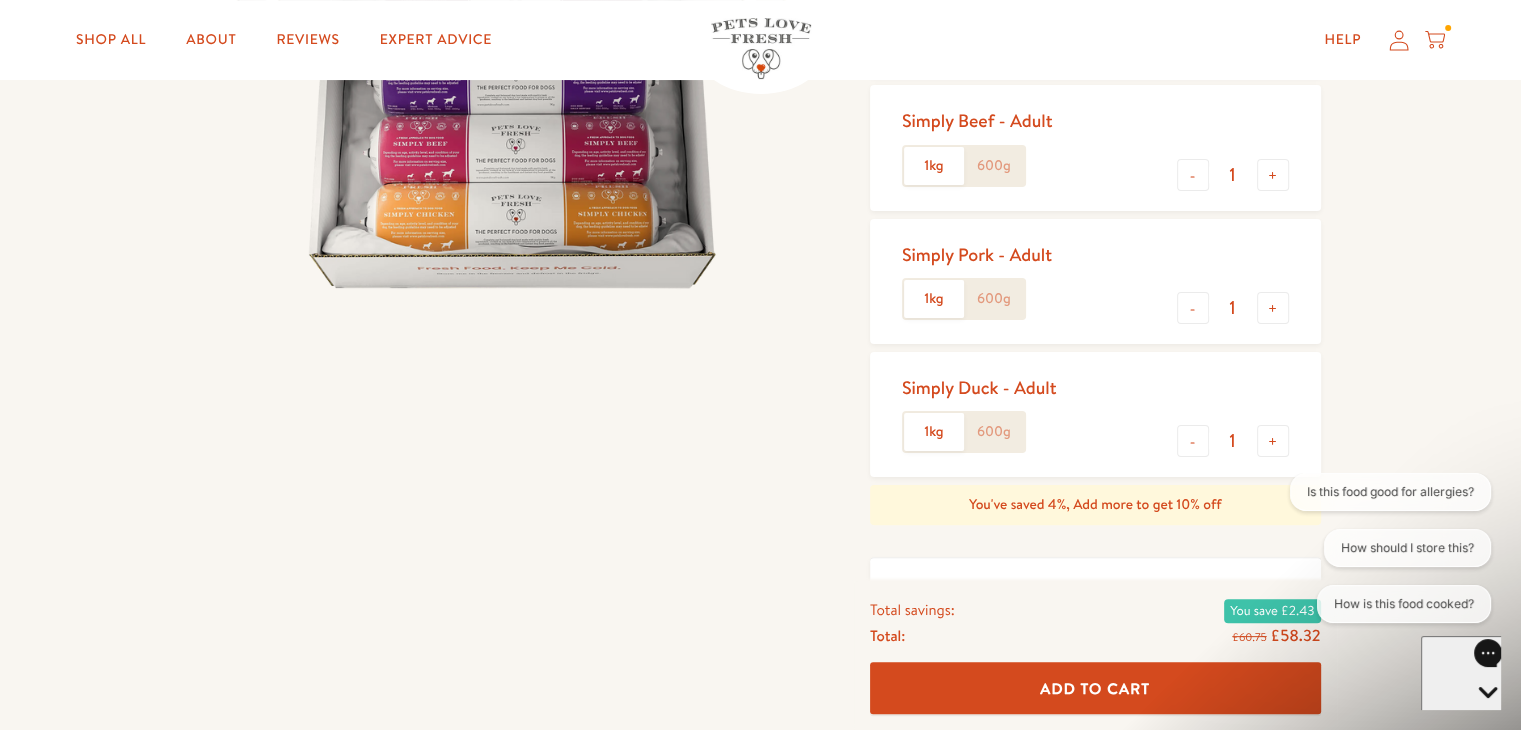 click on "600g" 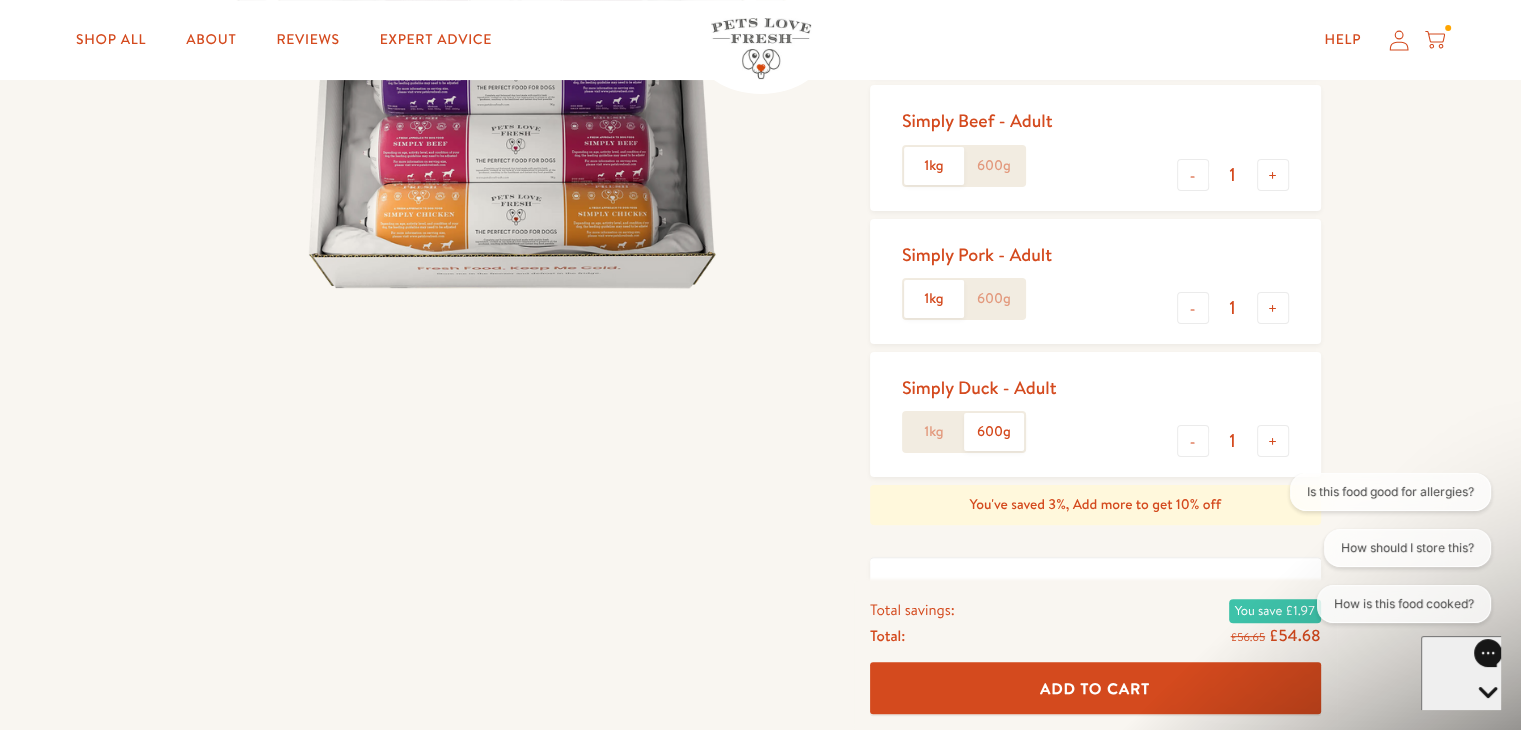 click on "600g" 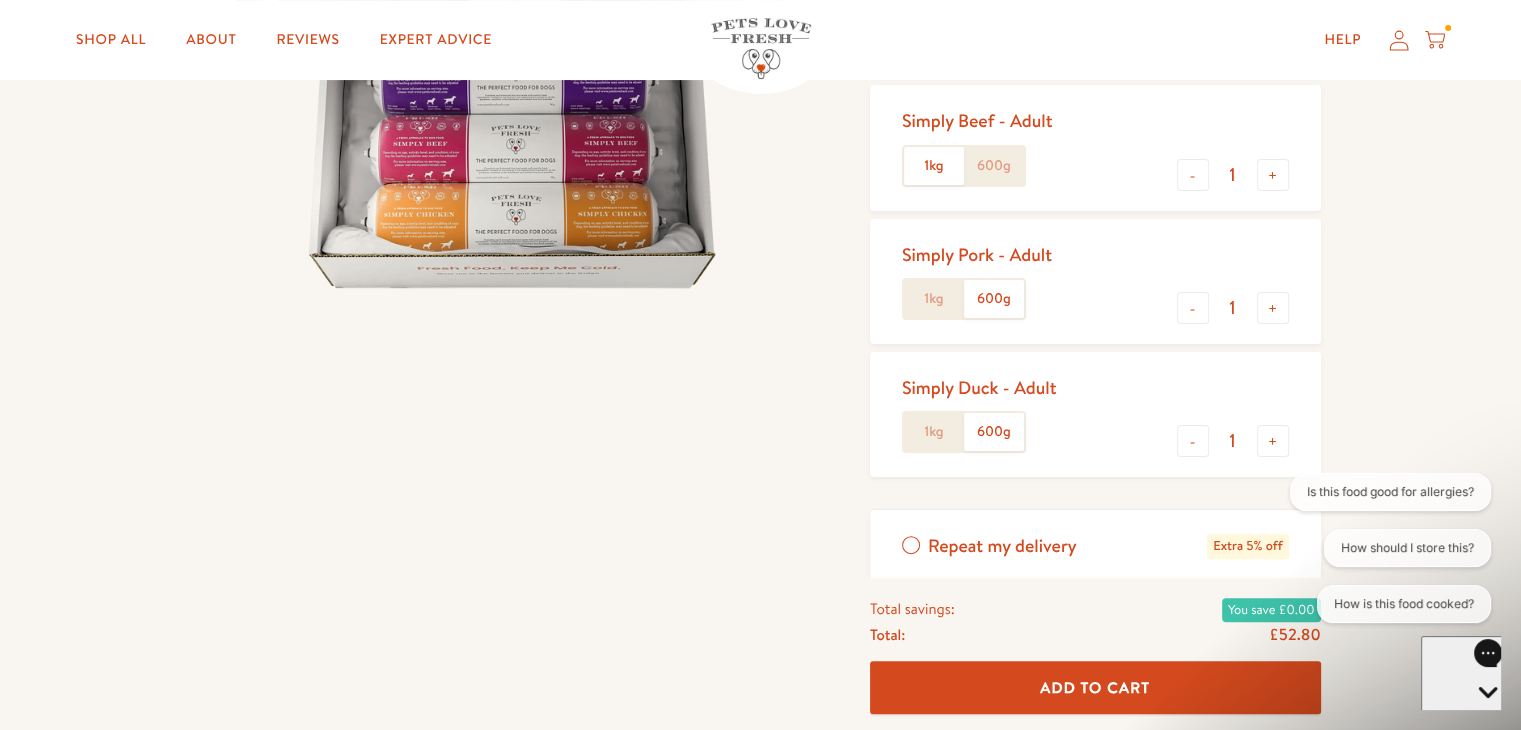 click on "Simply Beef - Adult
1kg
600g" at bounding box center (985, 147) 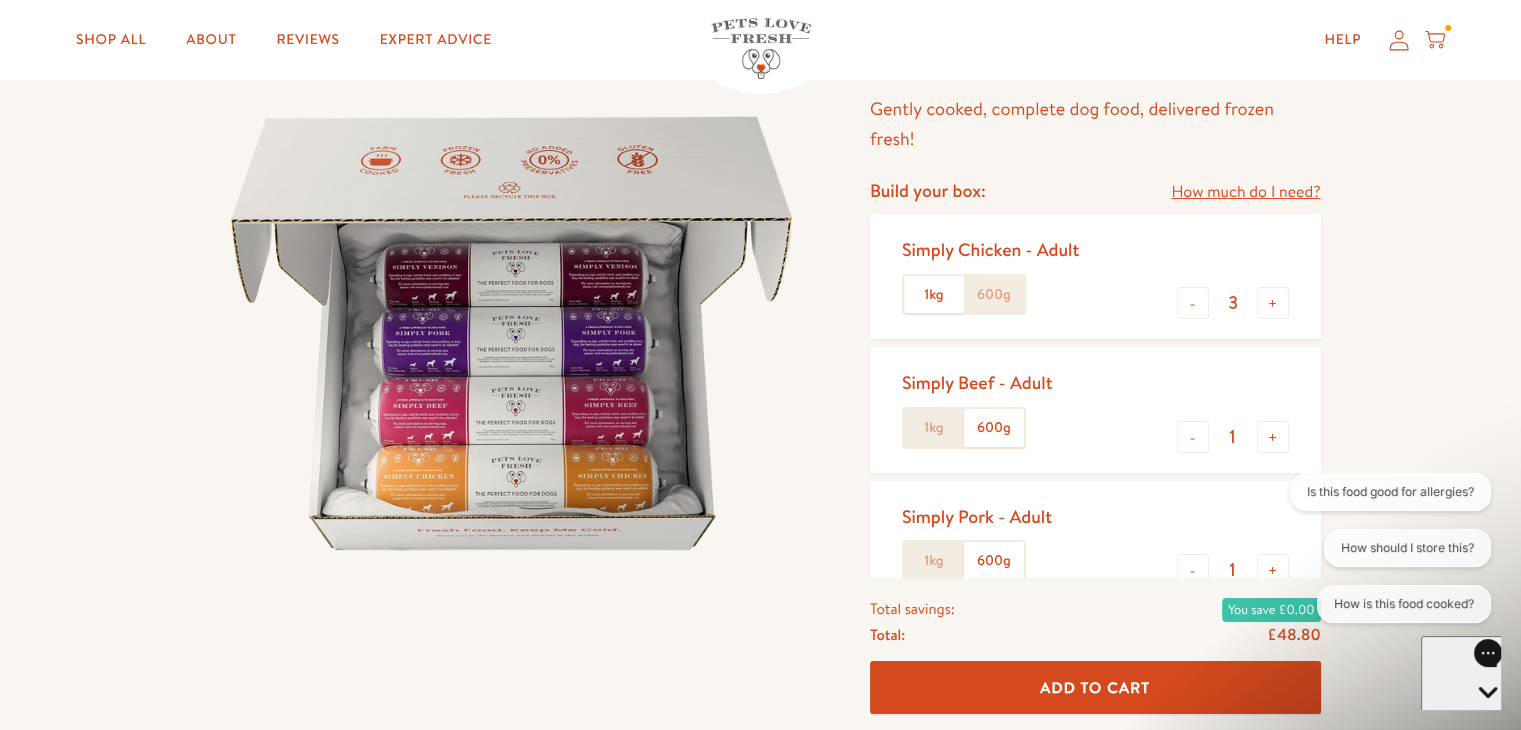 scroll, scrollTop: 148, scrollLeft: 0, axis: vertical 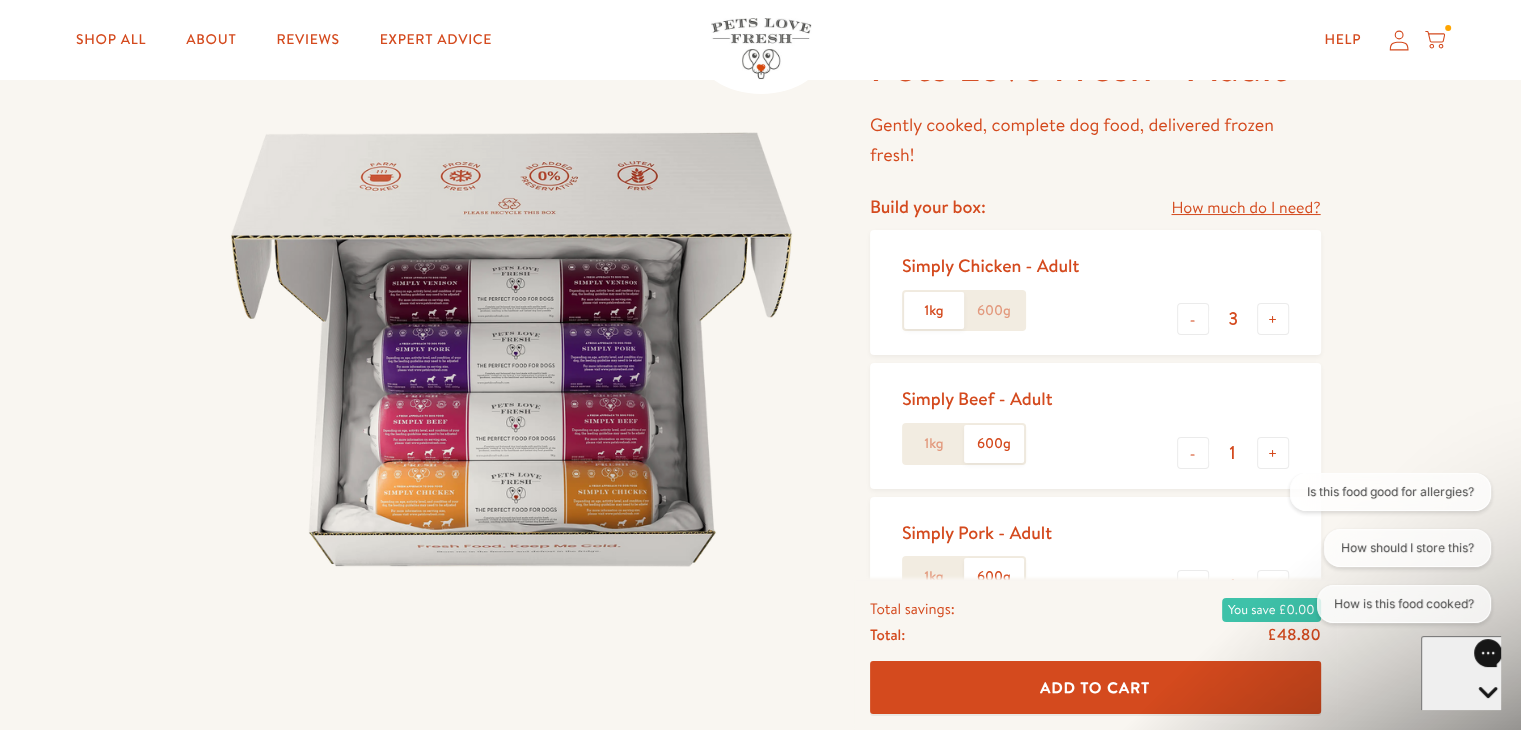 click on "600g" 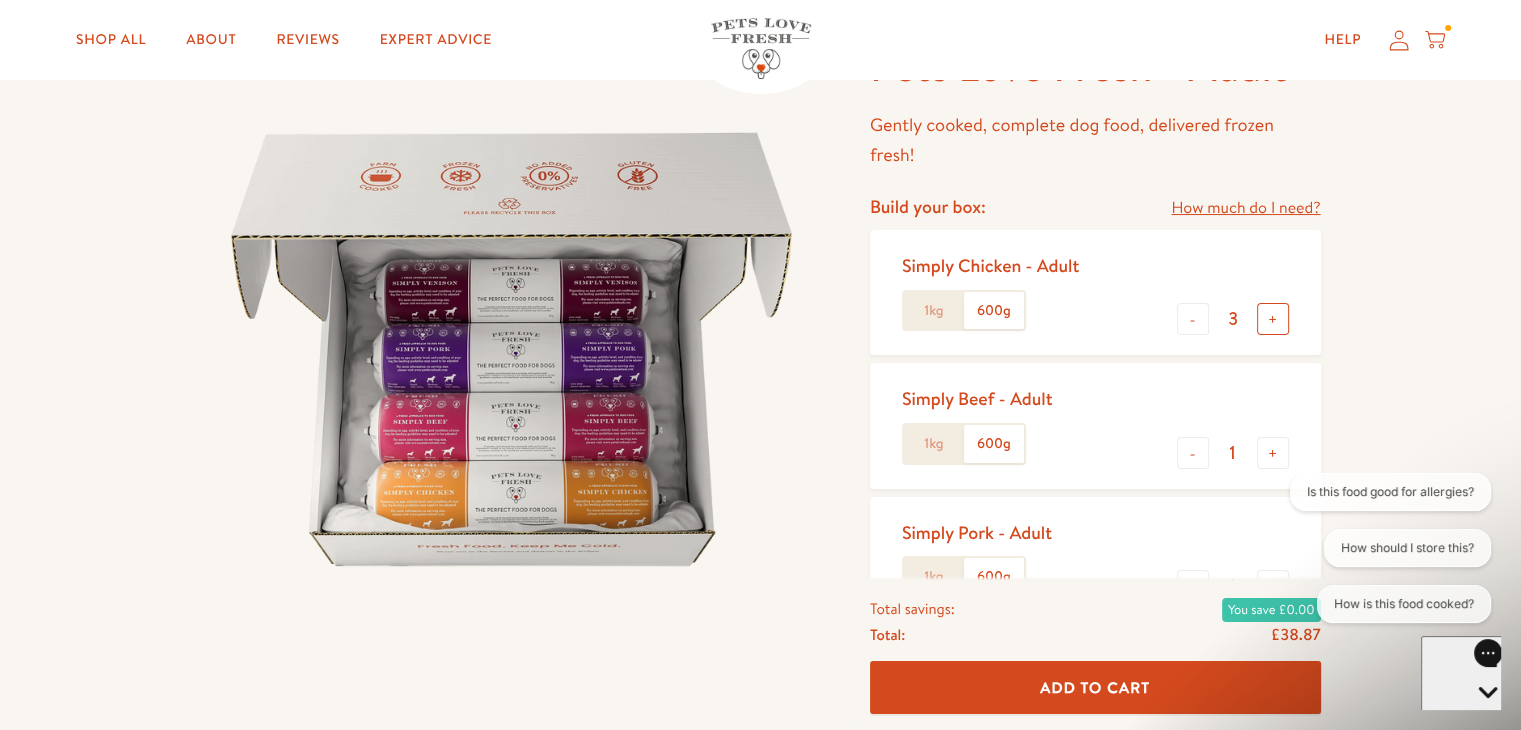 click on "+" at bounding box center (1273, 319) 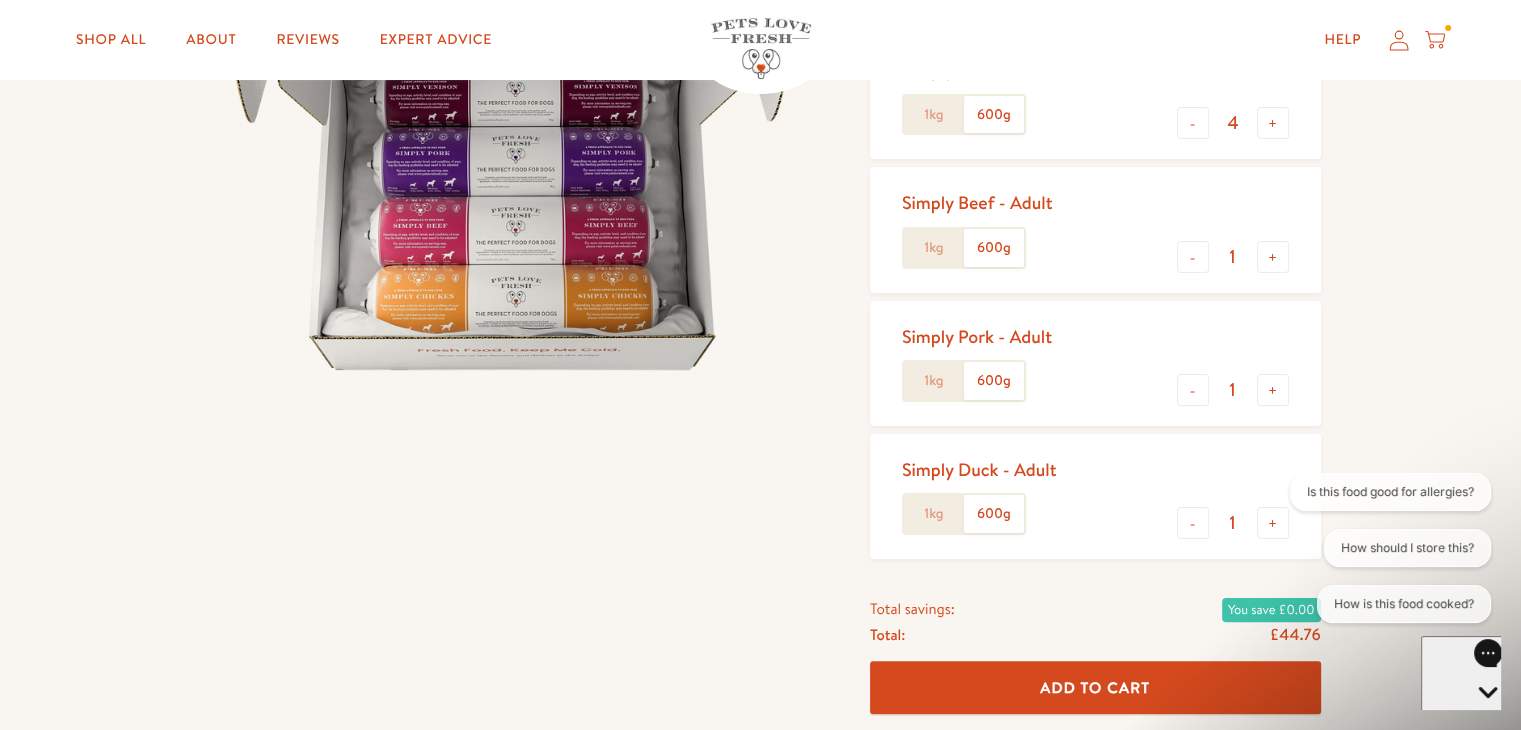 scroll, scrollTop: 36, scrollLeft: 0, axis: vertical 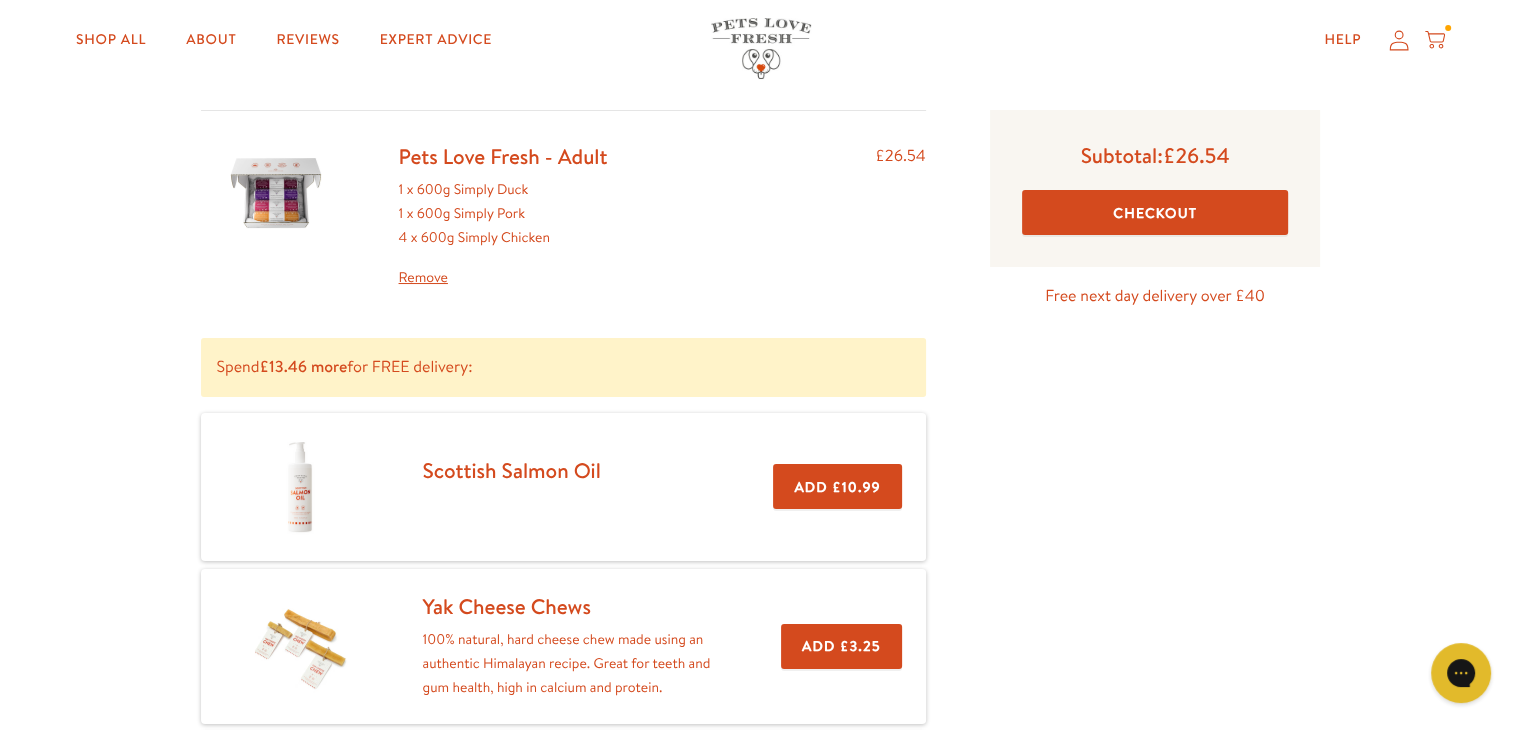 click on "Add £3.25" at bounding box center (841, 646) 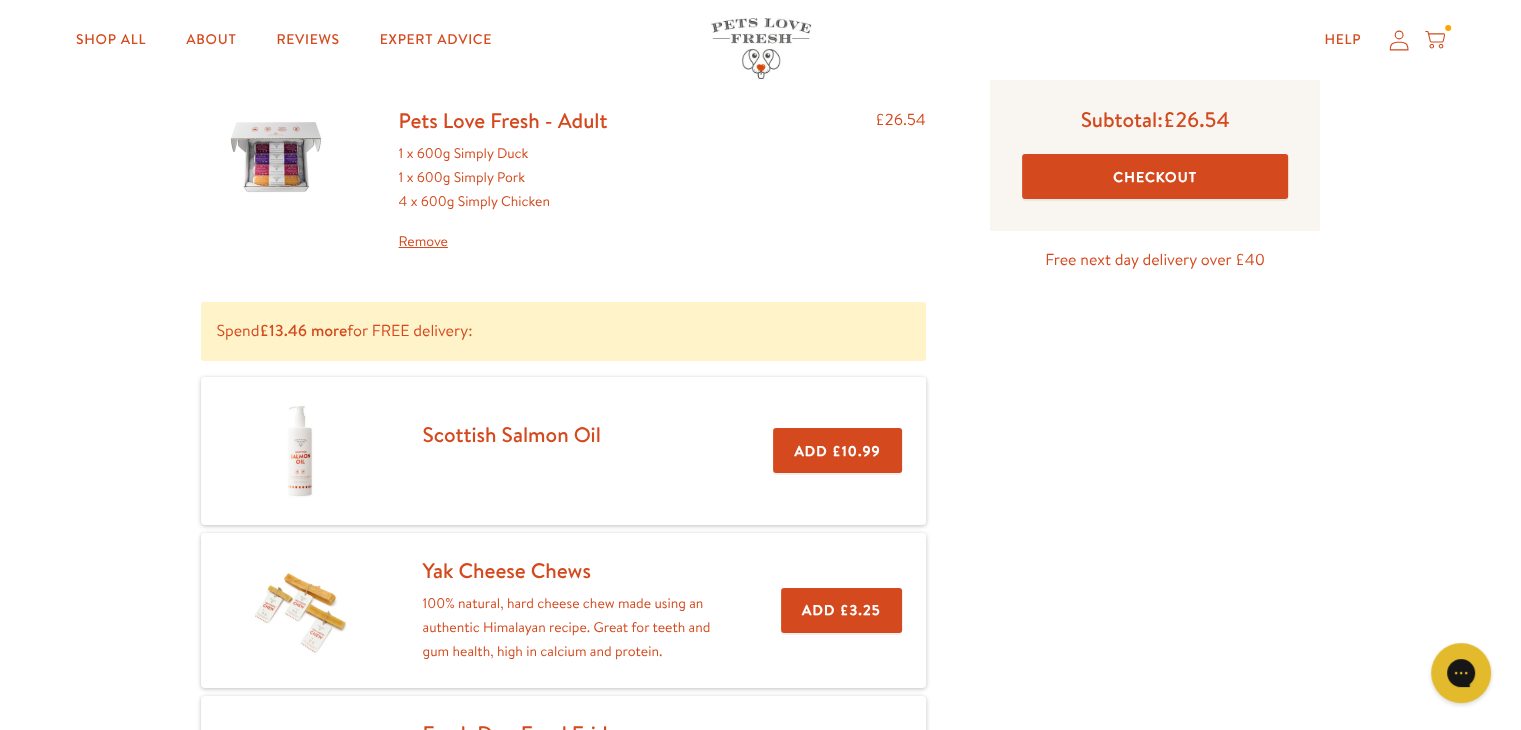 scroll, scrollTop: 51, scrollLeft: 0, axis: vertical 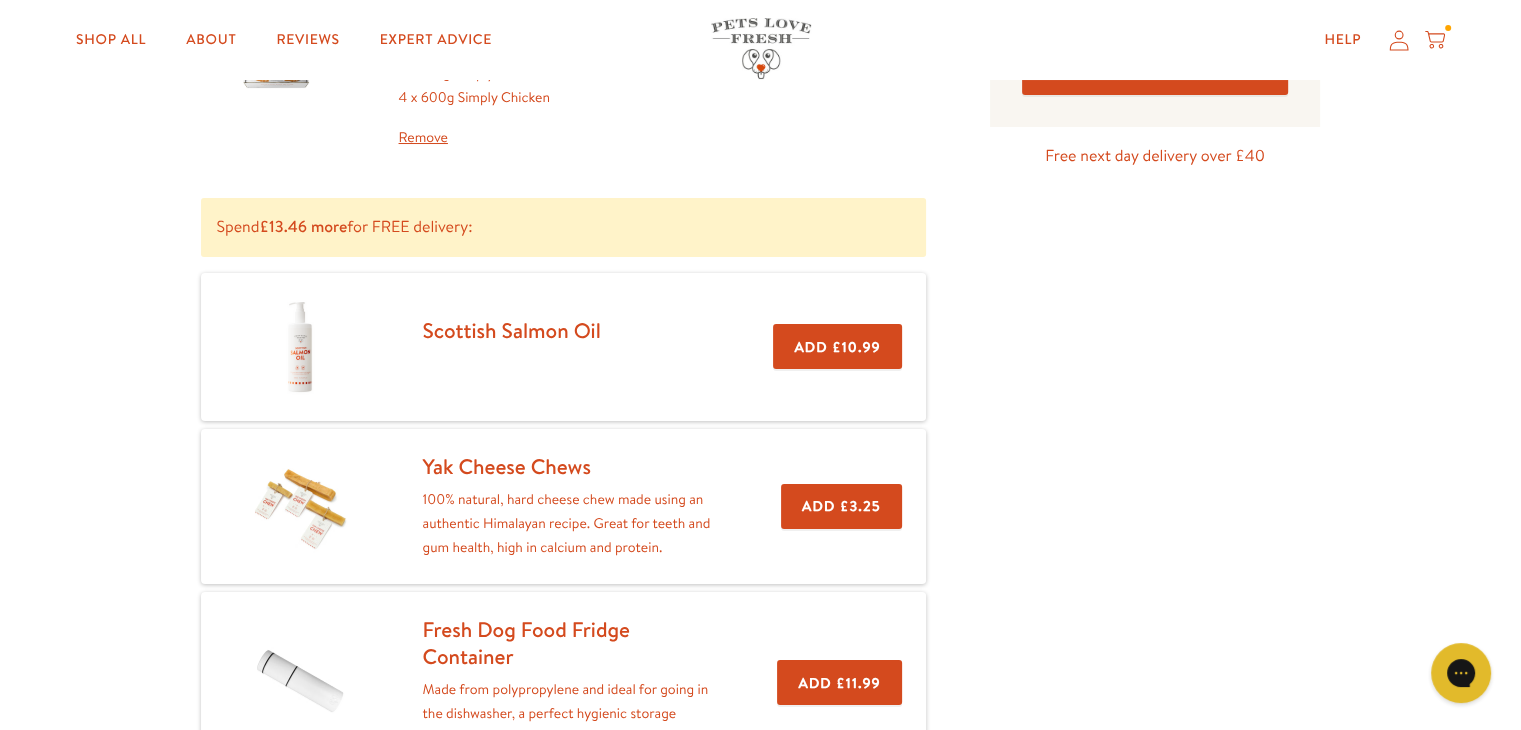 click on "Add £3.25" at bounding box center [841, 506] 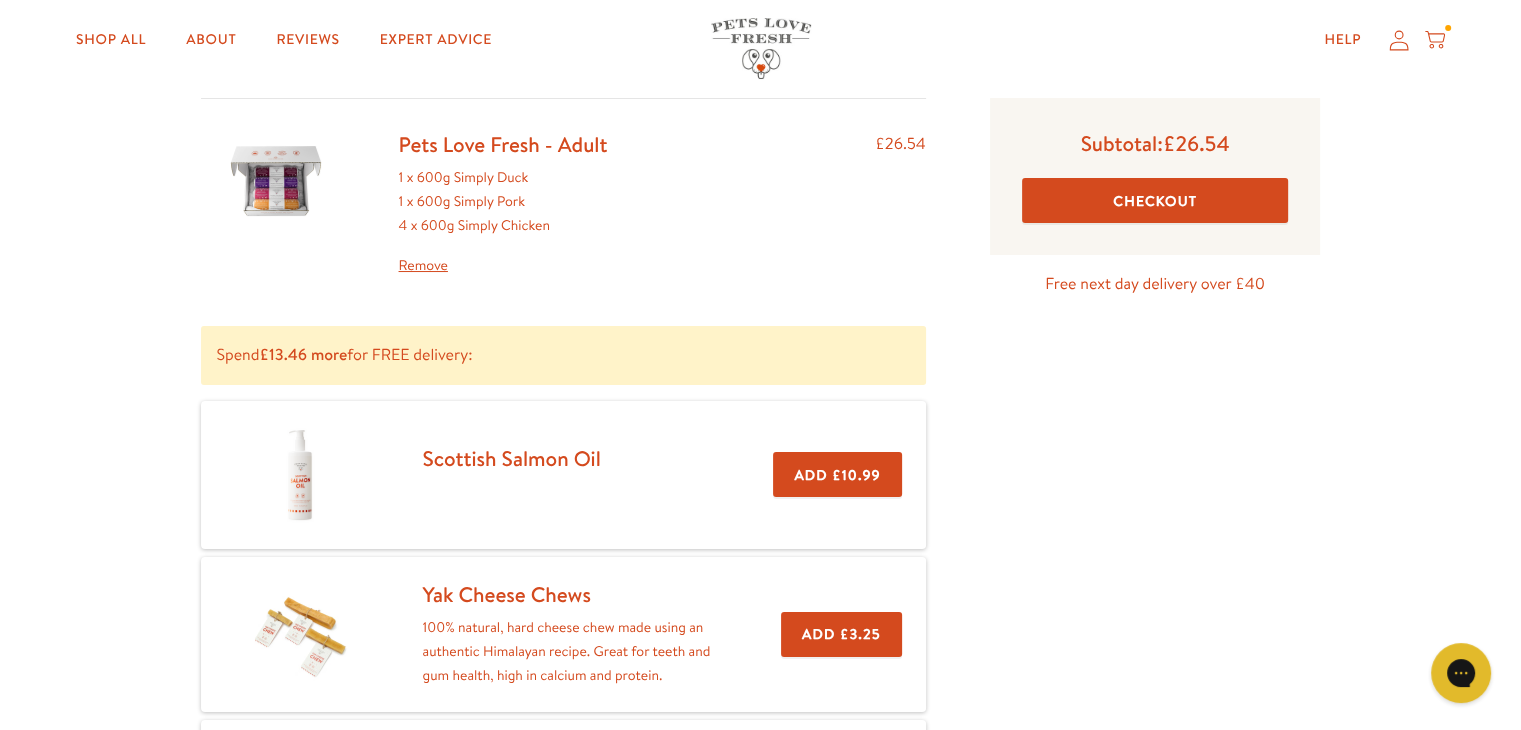 scroll, scrollTop: 111, scrollLeft: 0, axis: vertical 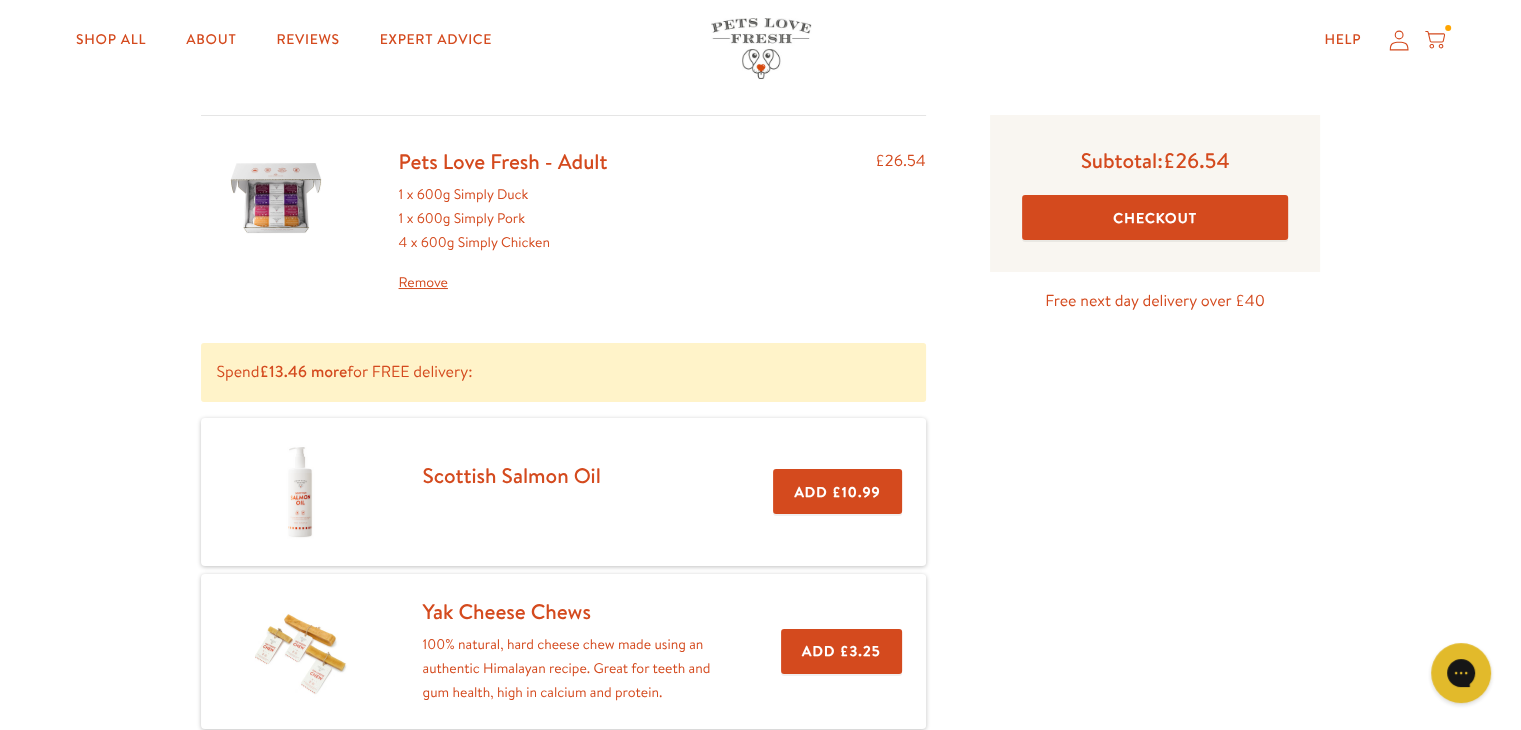 click on "Checkout" at bounding box center (1155, 217) 